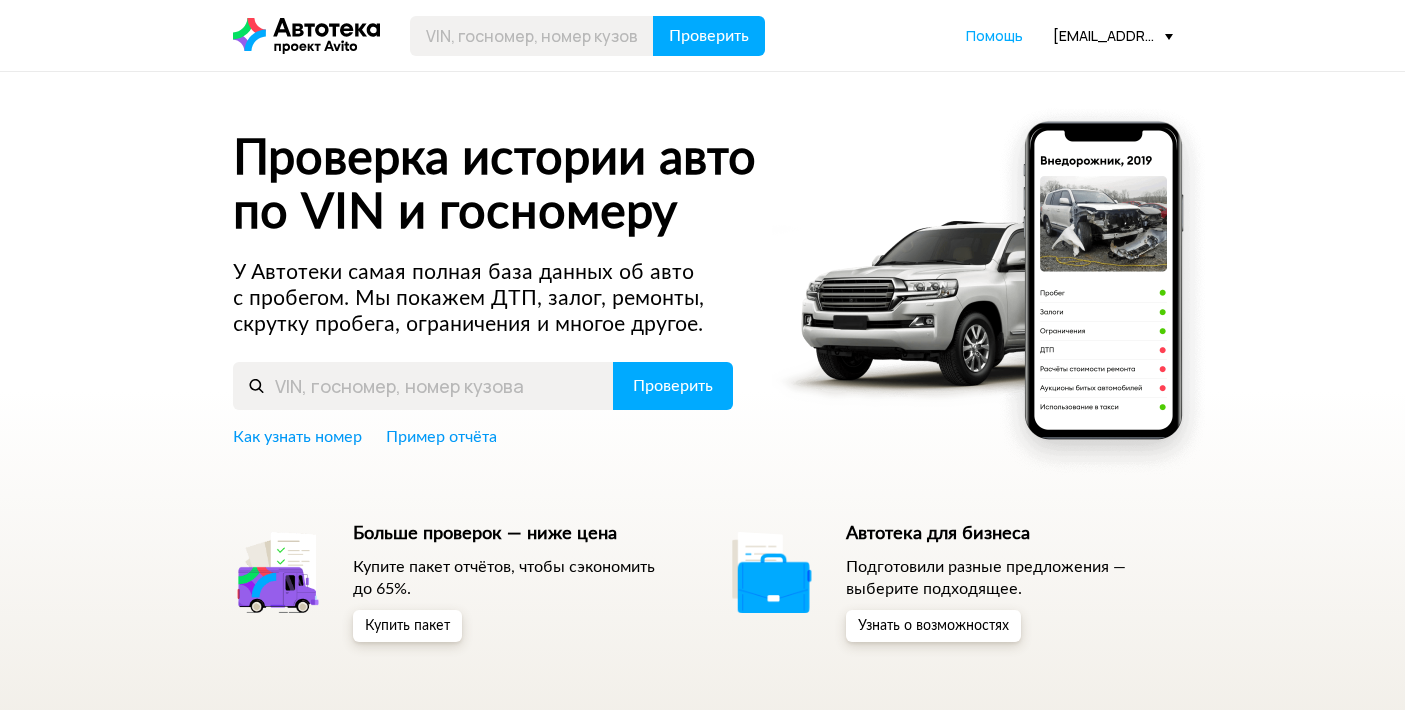 scroll, scrollTop: 0, scrollLeft: 0, axis: both 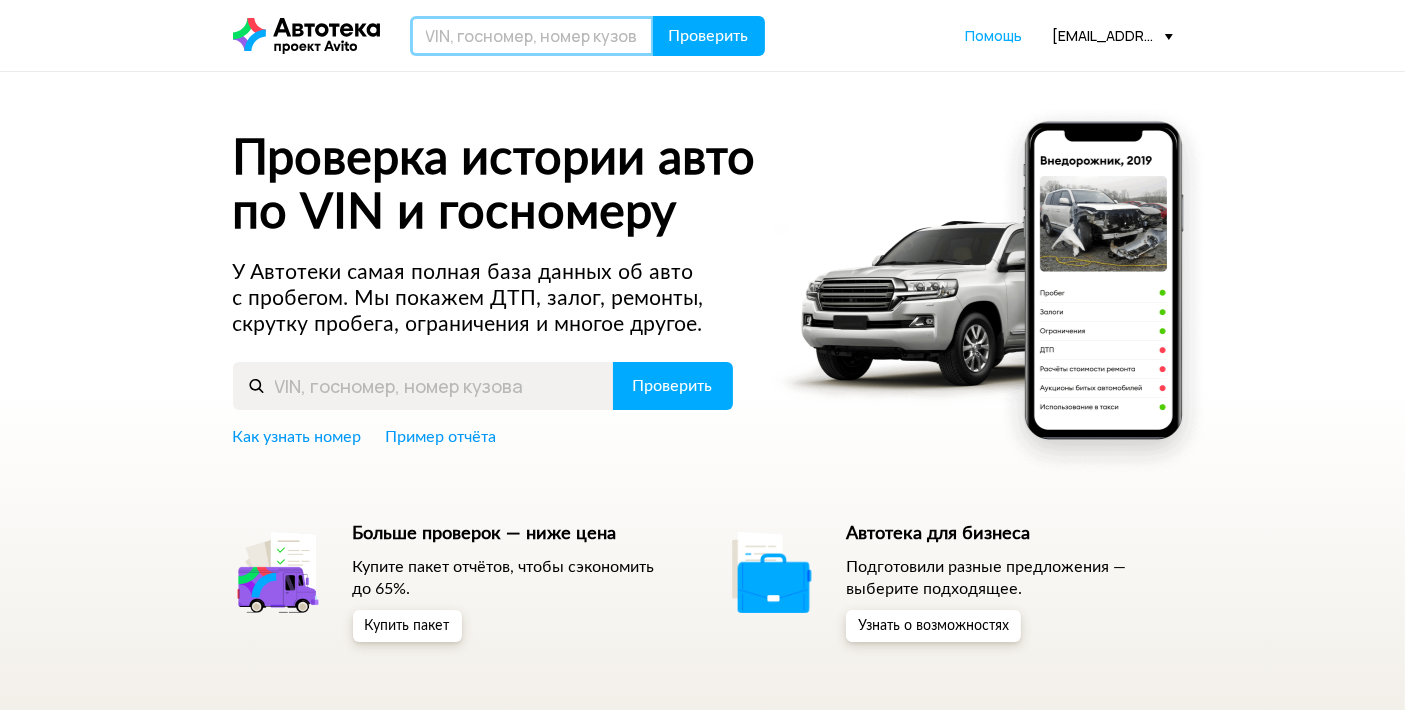 click at bounding box center [532, 36] 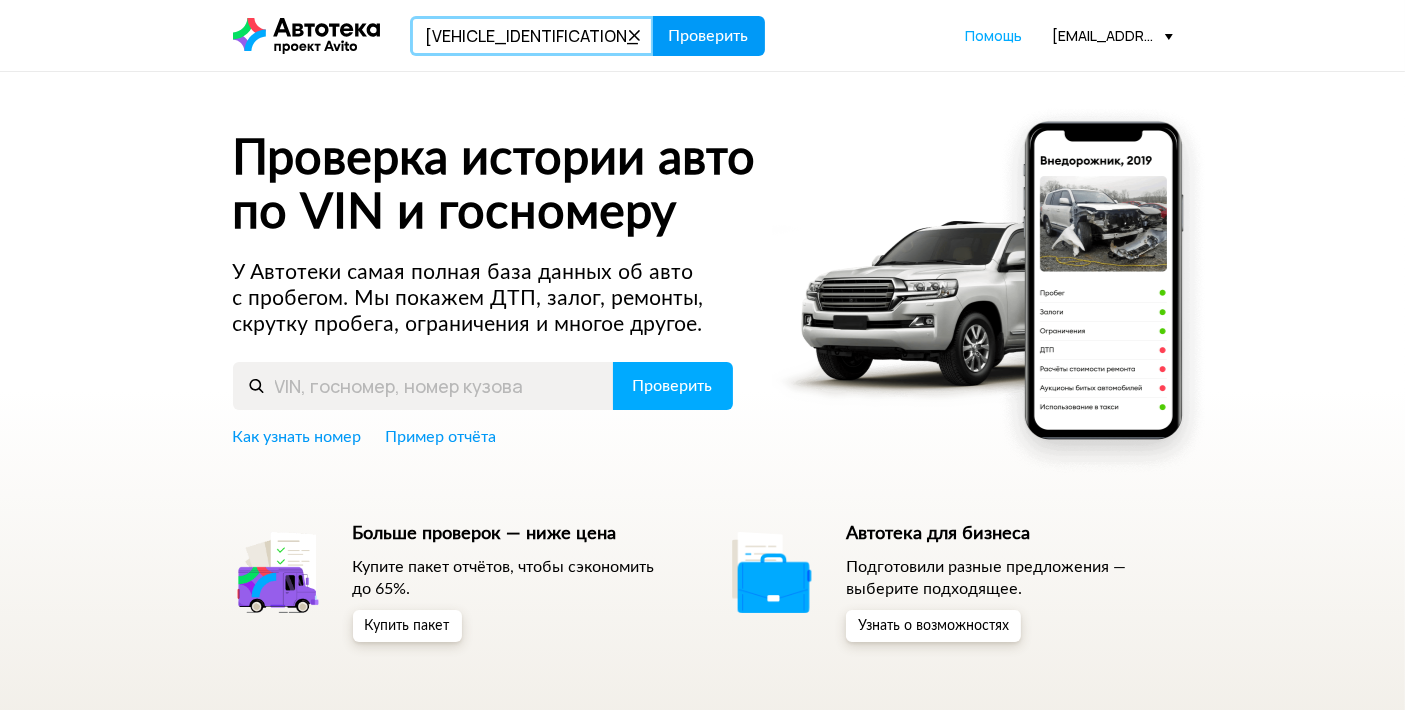type on "WVGZZZCRZJD010011" 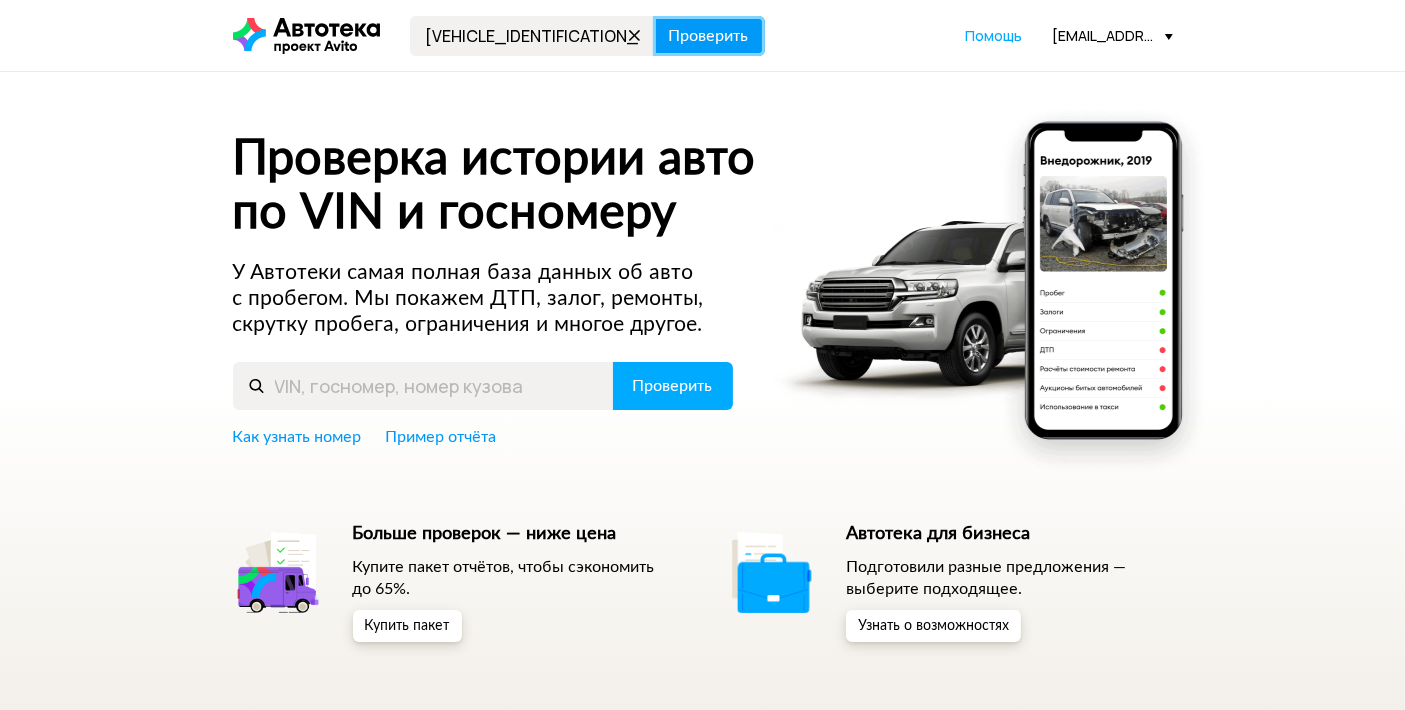 click on "Проверить" at bounding box center (709, 36) 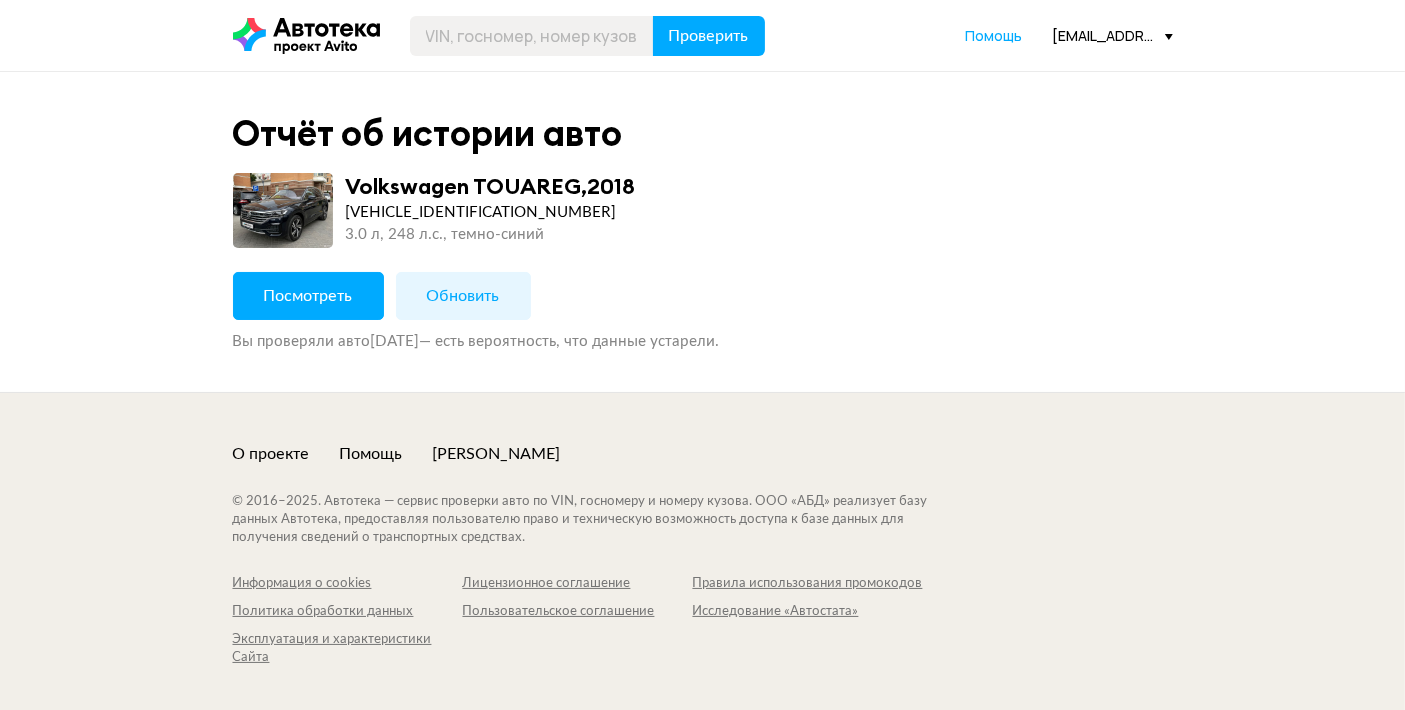 click on "Обновить" at bounding box center [463, 296] 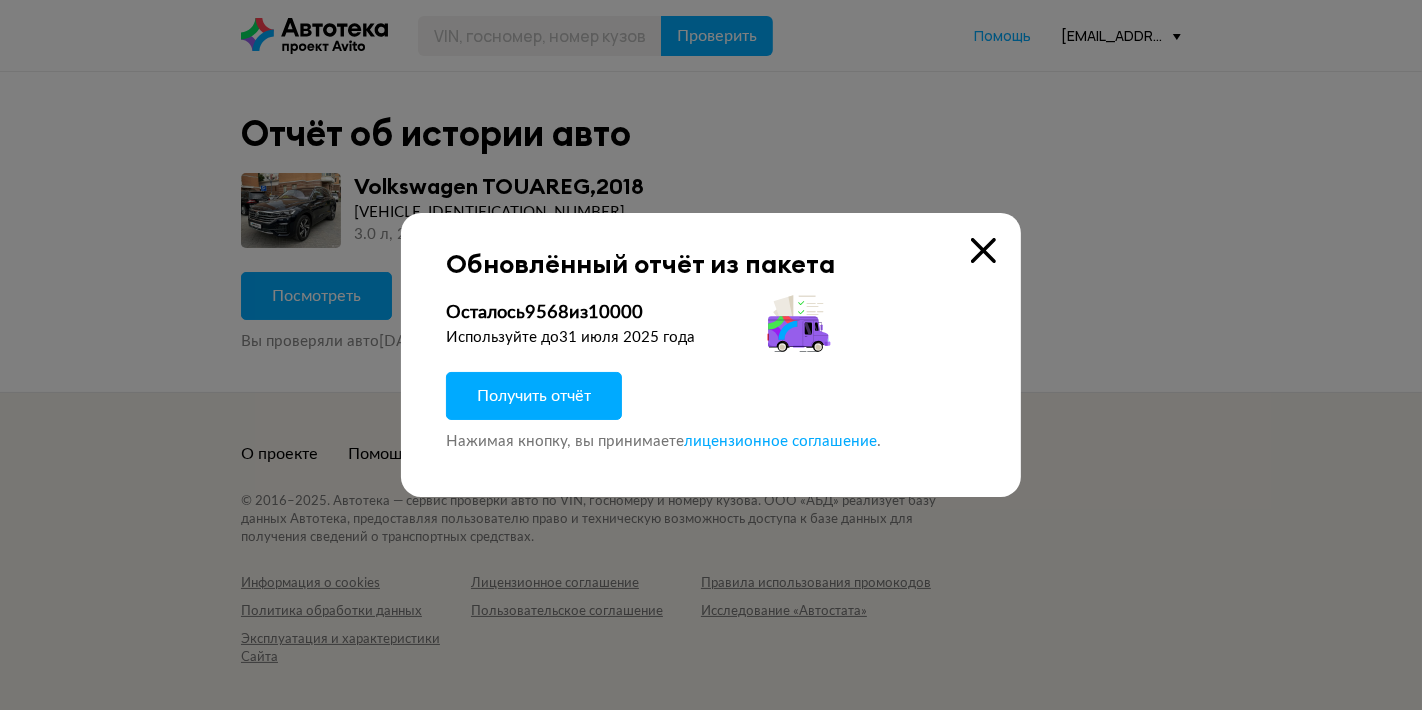 click on "Получить отчёт" at bounding box center [534, 396] 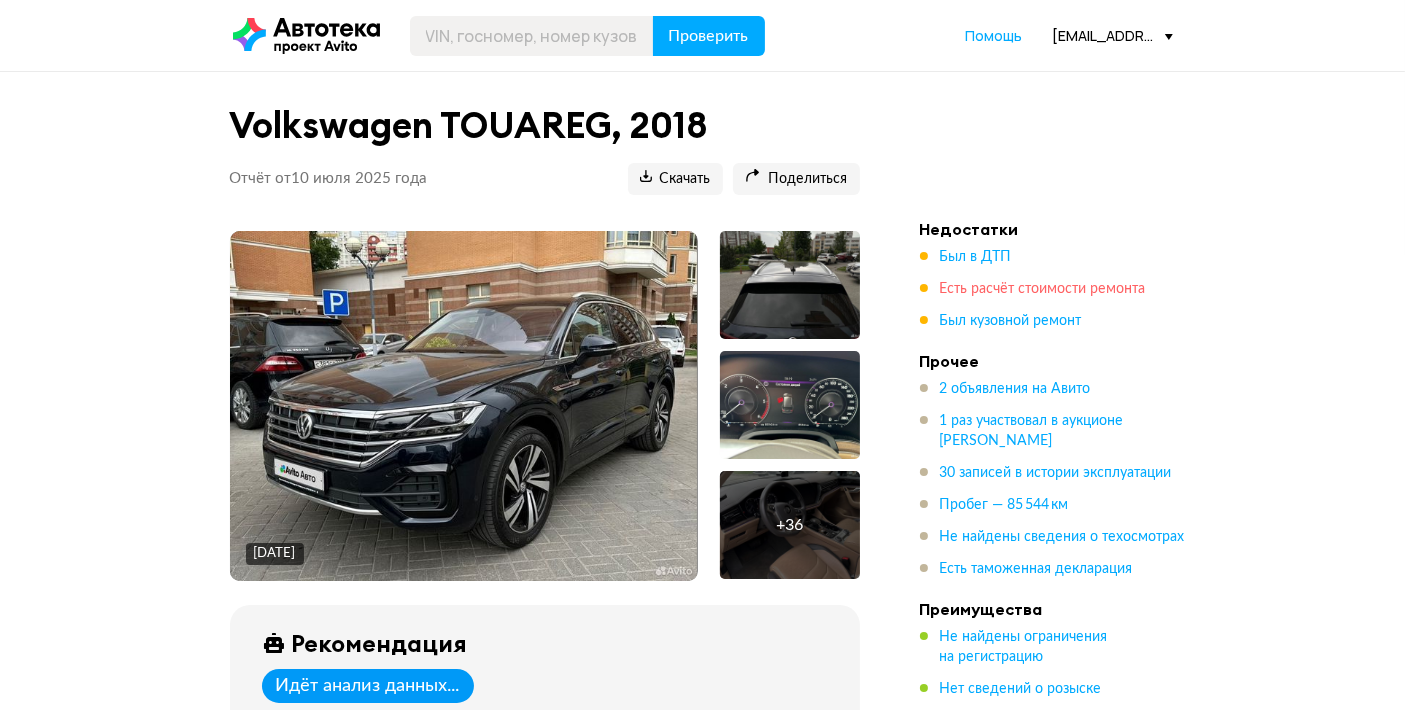 click on "Есть расчёт стоимости ремонта" at bounding box center (1043, 289) 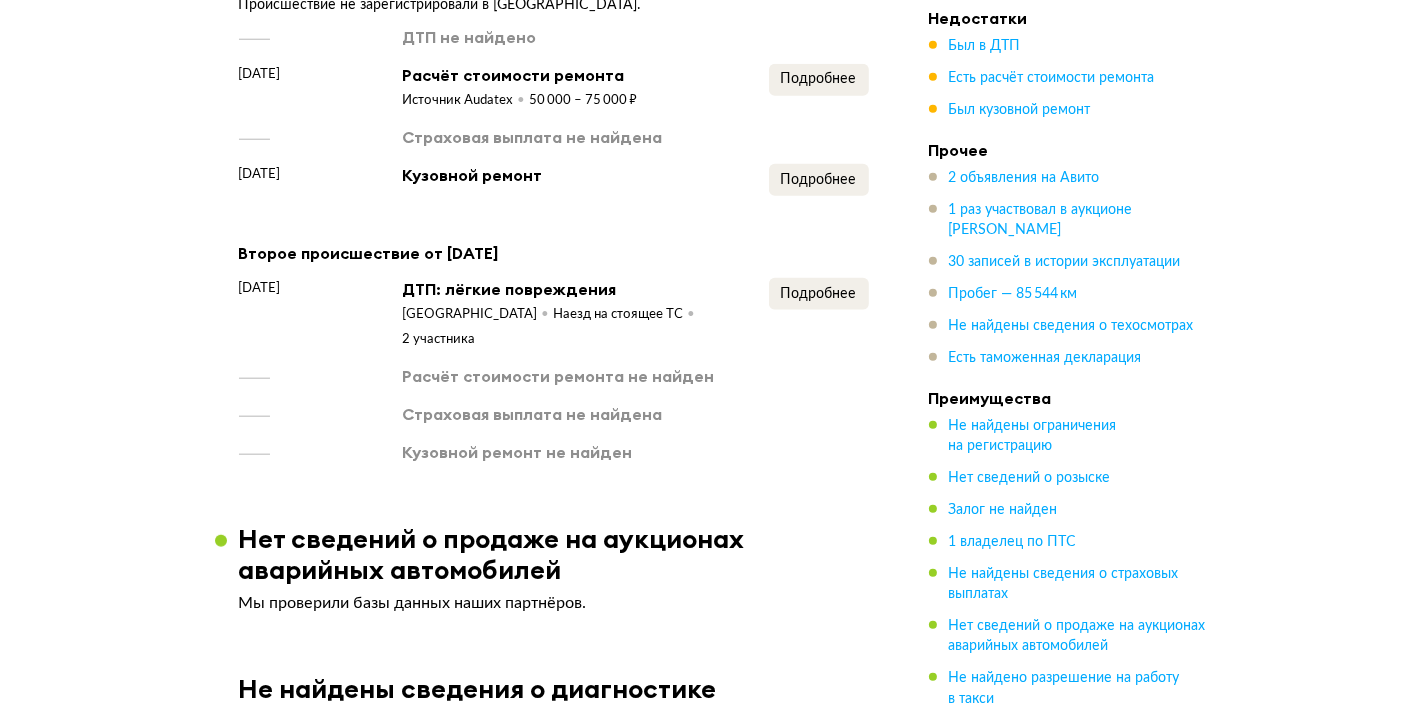 scroll, scrollTop: 2080, scrollLeft: 0, axis: vertical 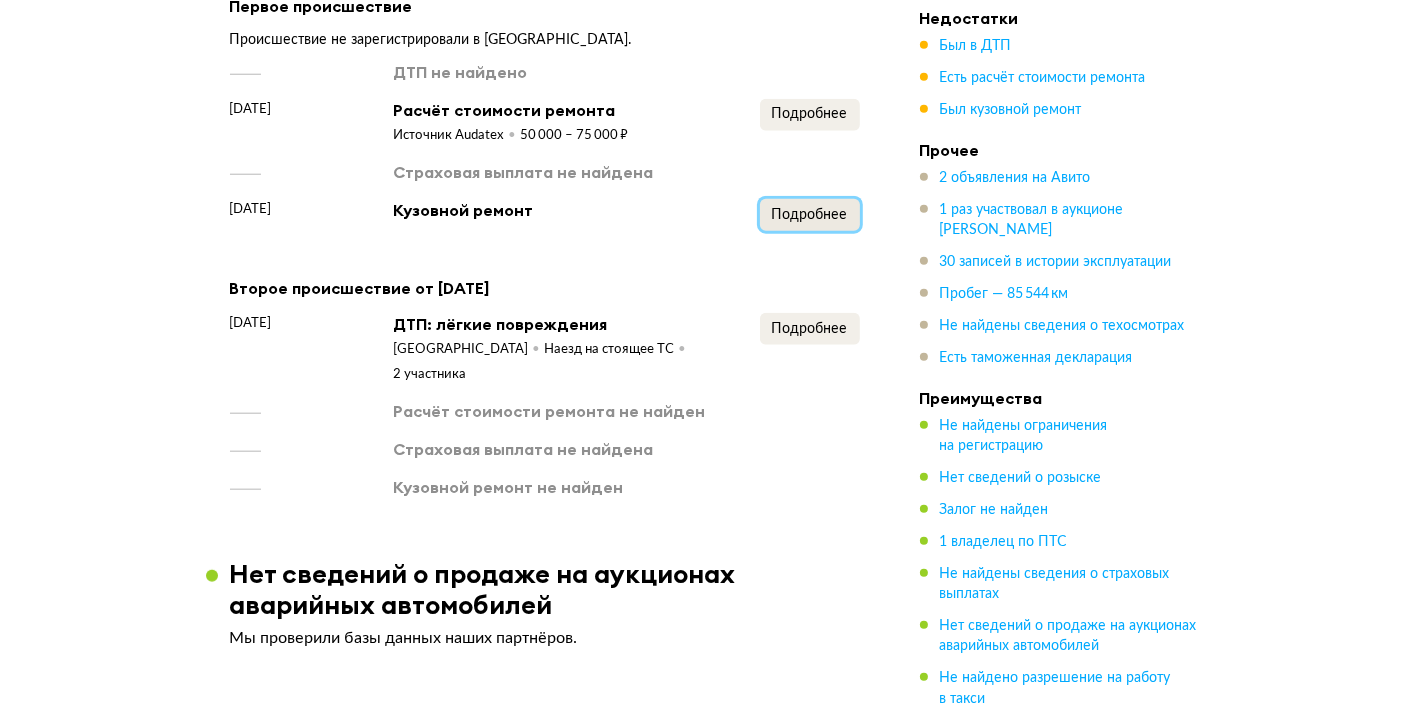 click on "Подробнее" at bounding box center (810, 215) 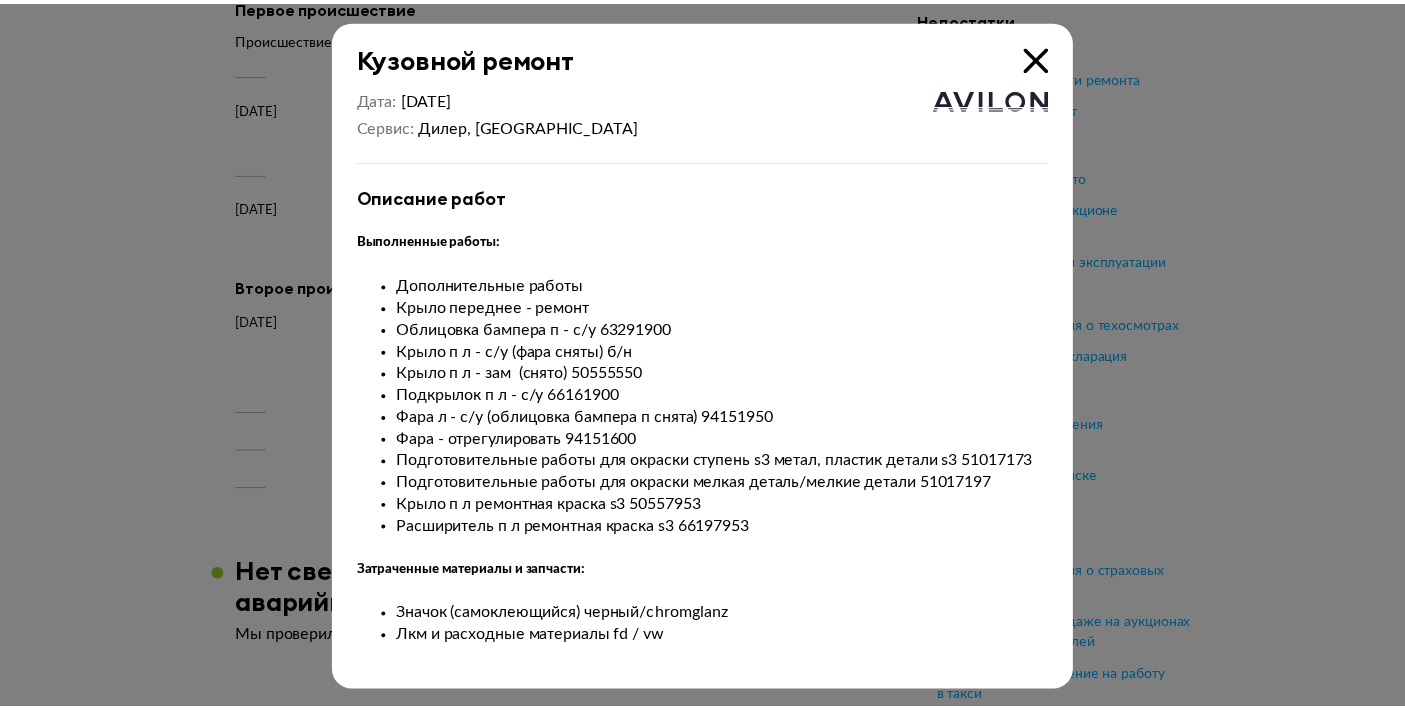 scroll, scrollTop: 2, scrollLeft: 0, axis: vertical 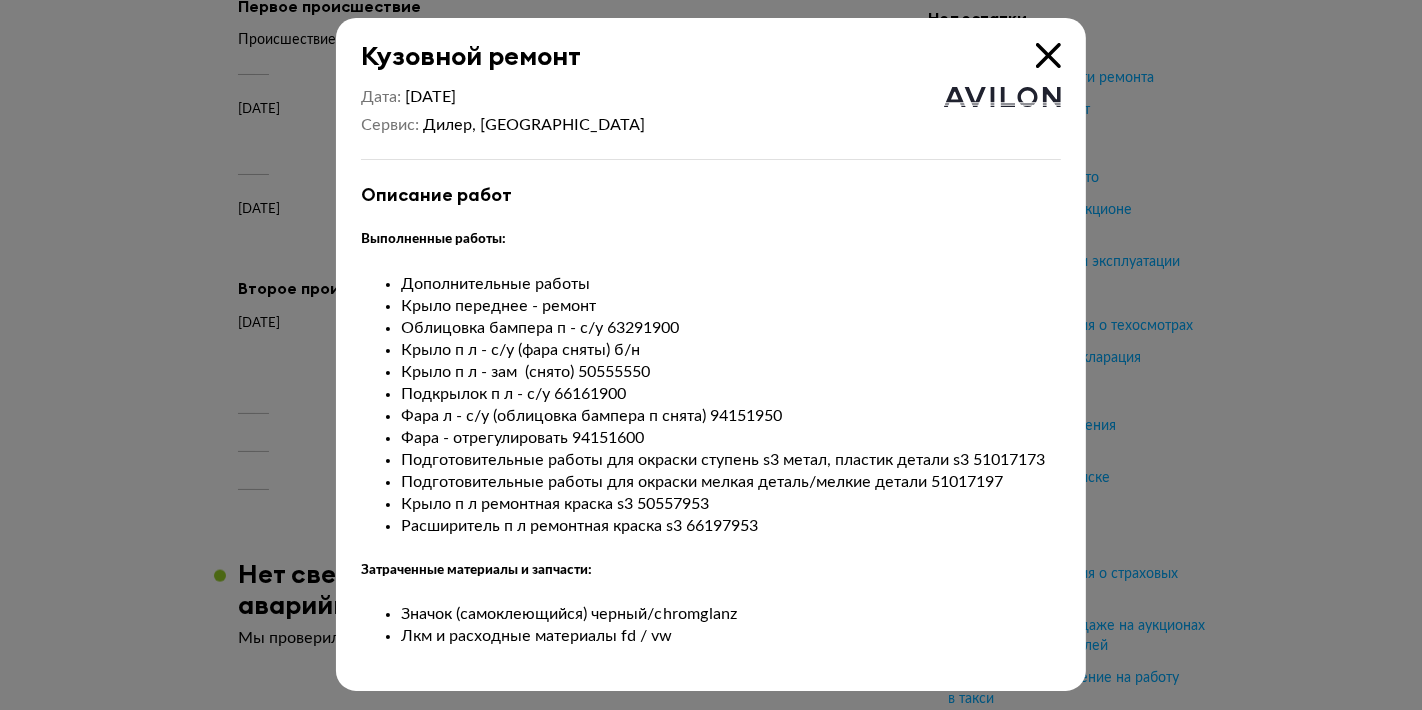 click at bounding box center (711, 353) 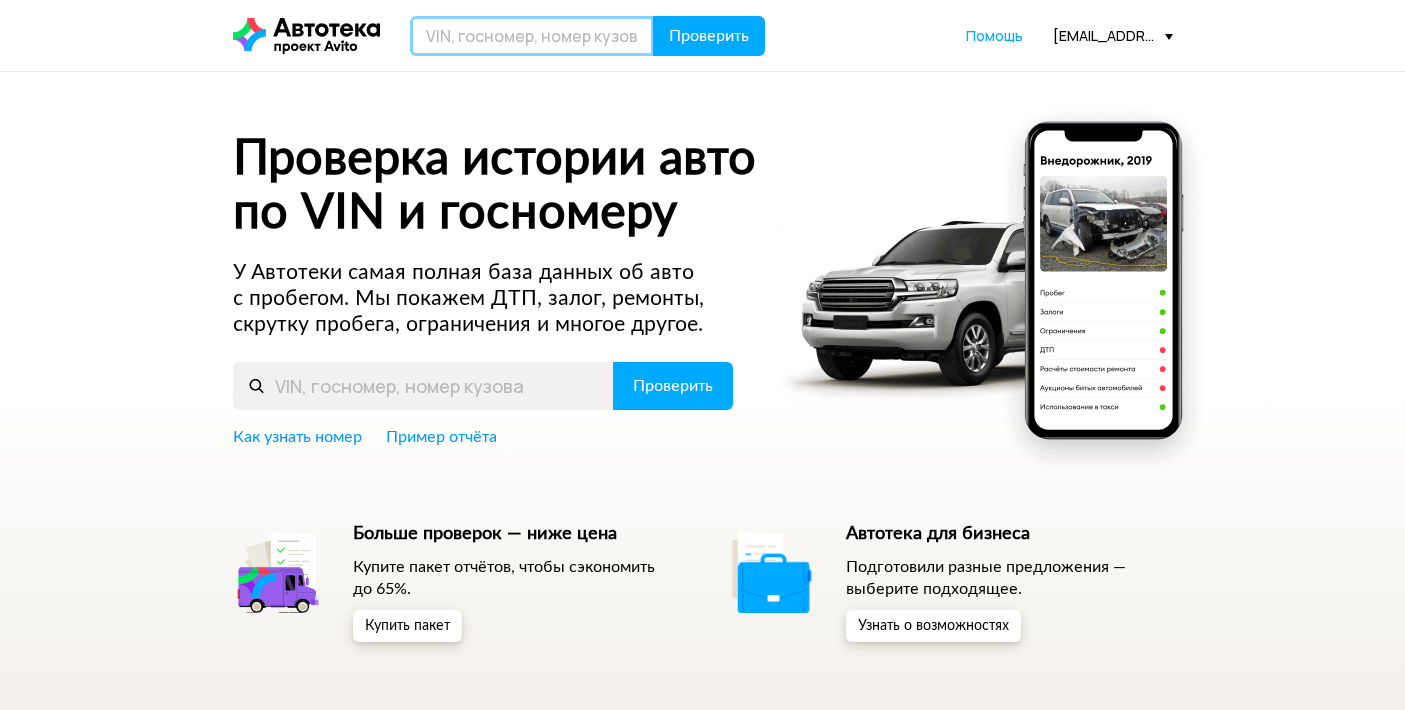 scroll, scrollTop: 0, scrollLeft: 0, axis: both 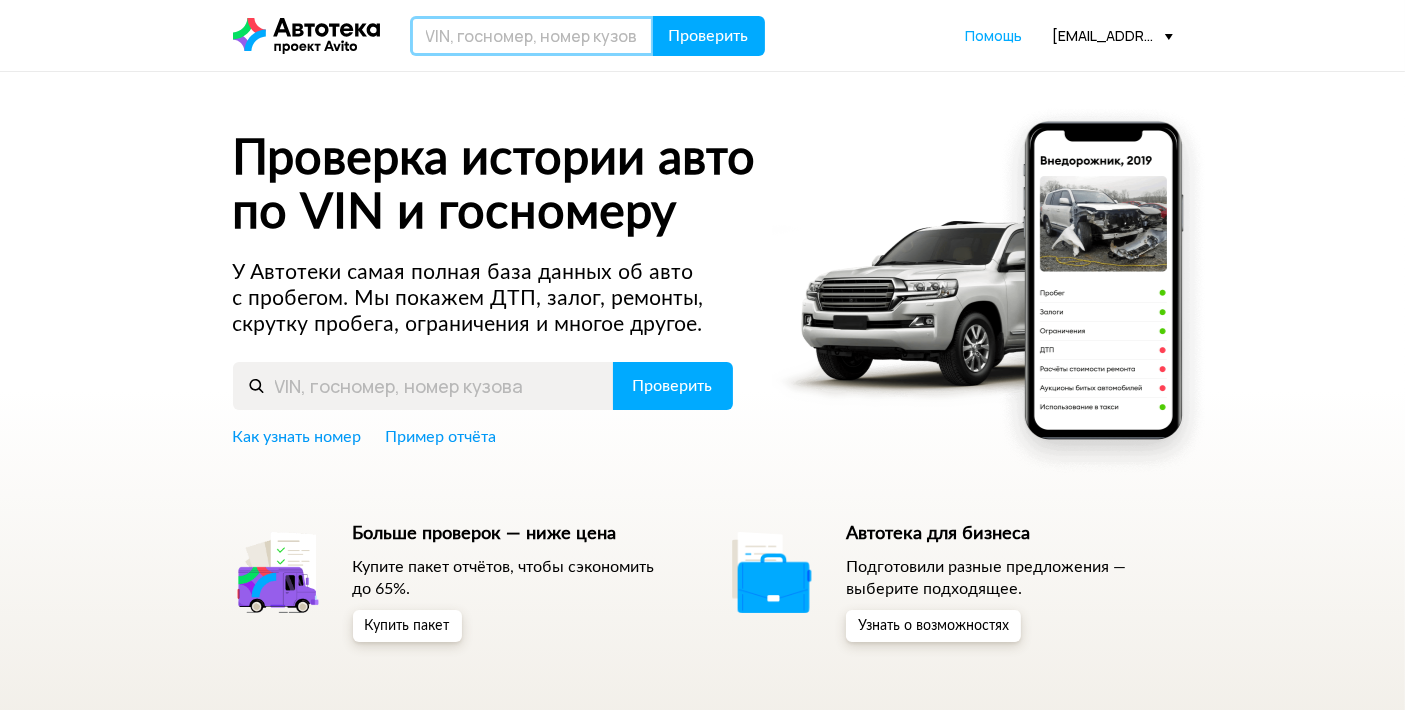 click at bounding box center [532, 36] 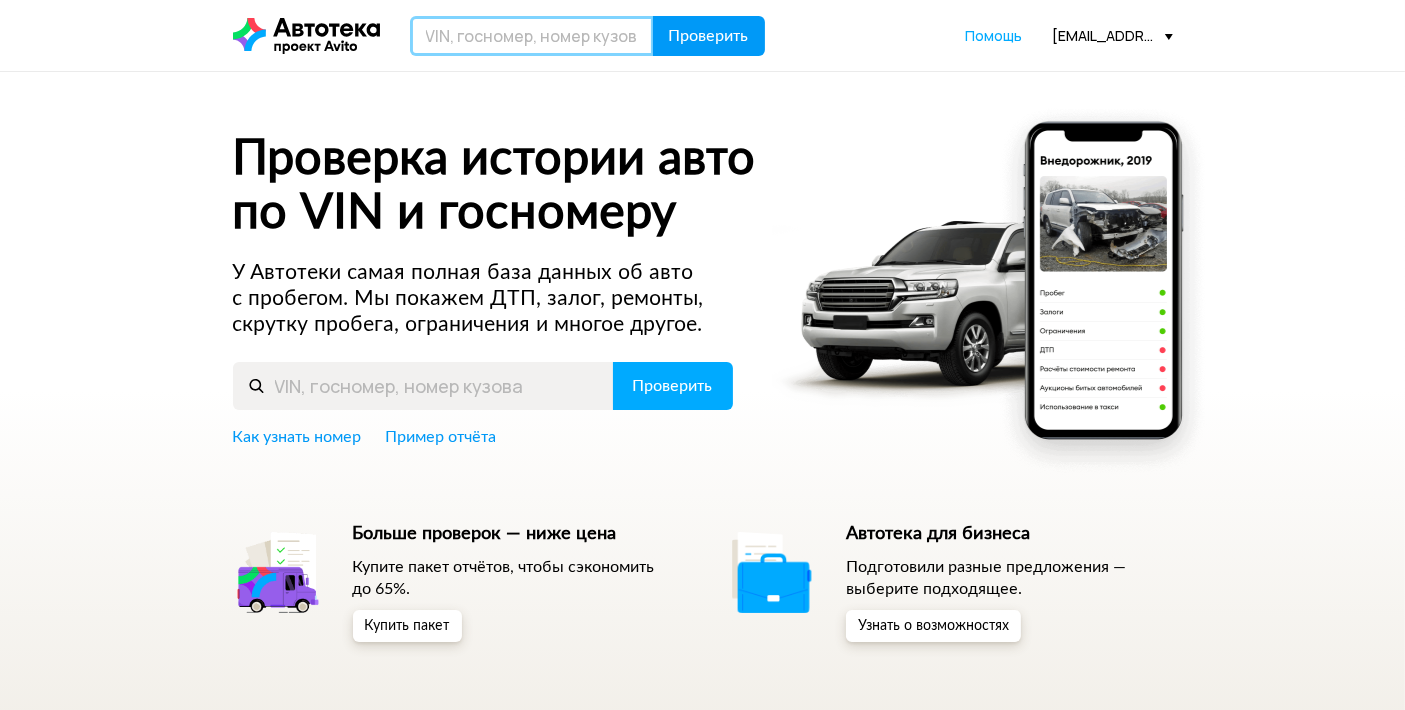 paste on "[VEHICLE_IDENTIFICATION_NUMBER]" 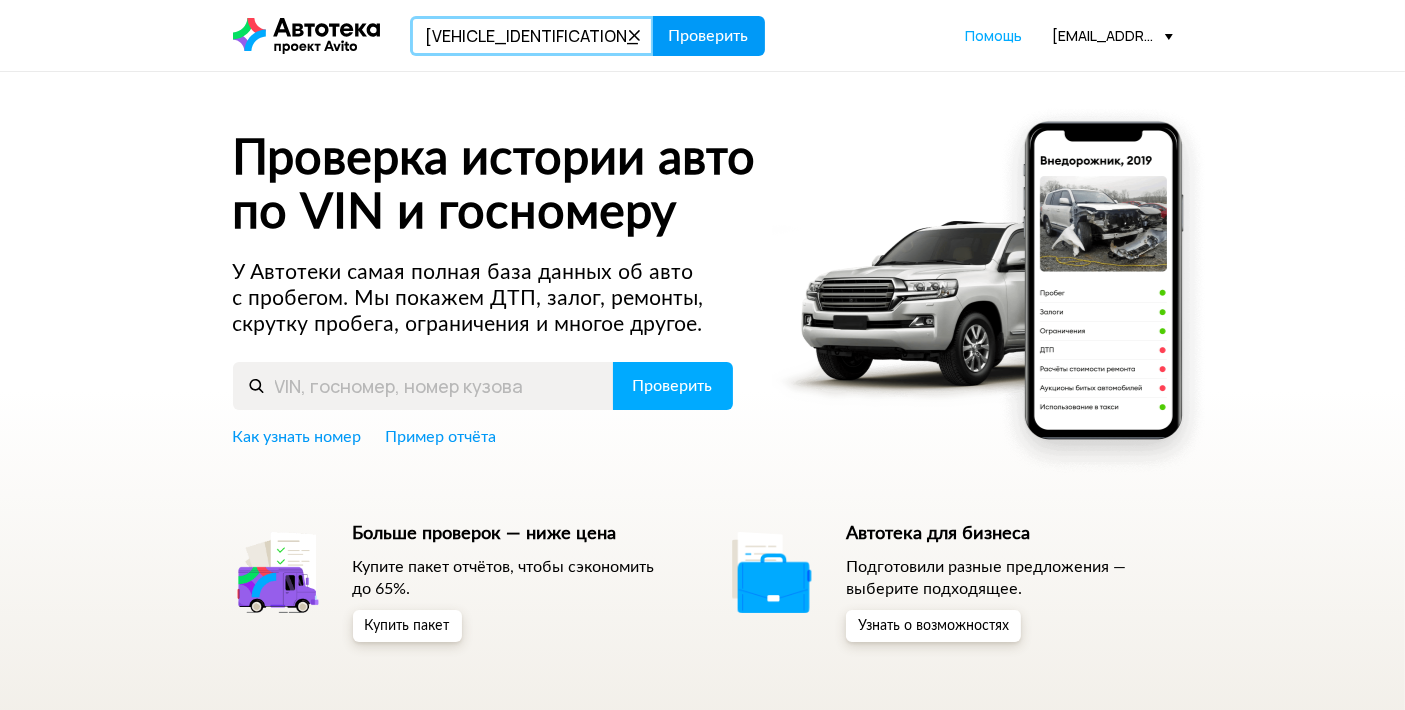 type on "[VEHICLE_IDENTIFICATION_NUMBER]" 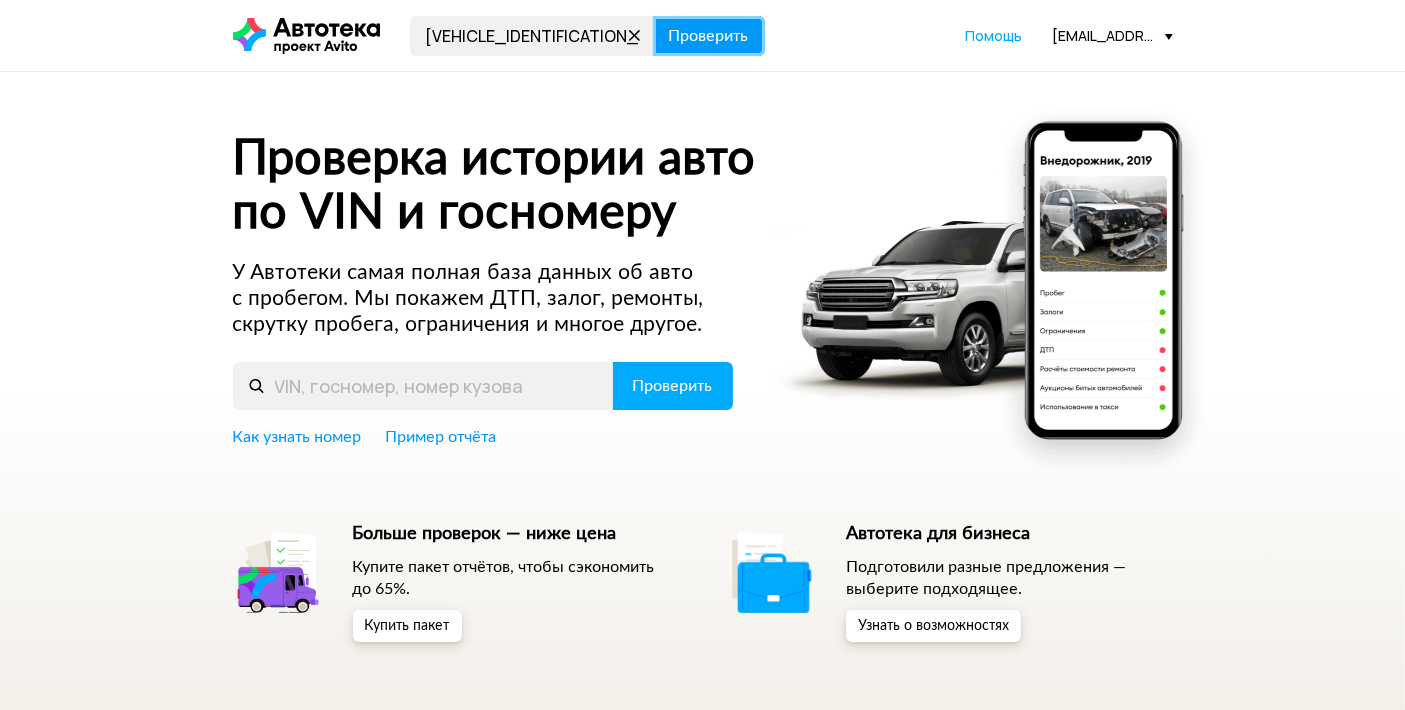 click on "Проверить" at bounding box center (709, 36) 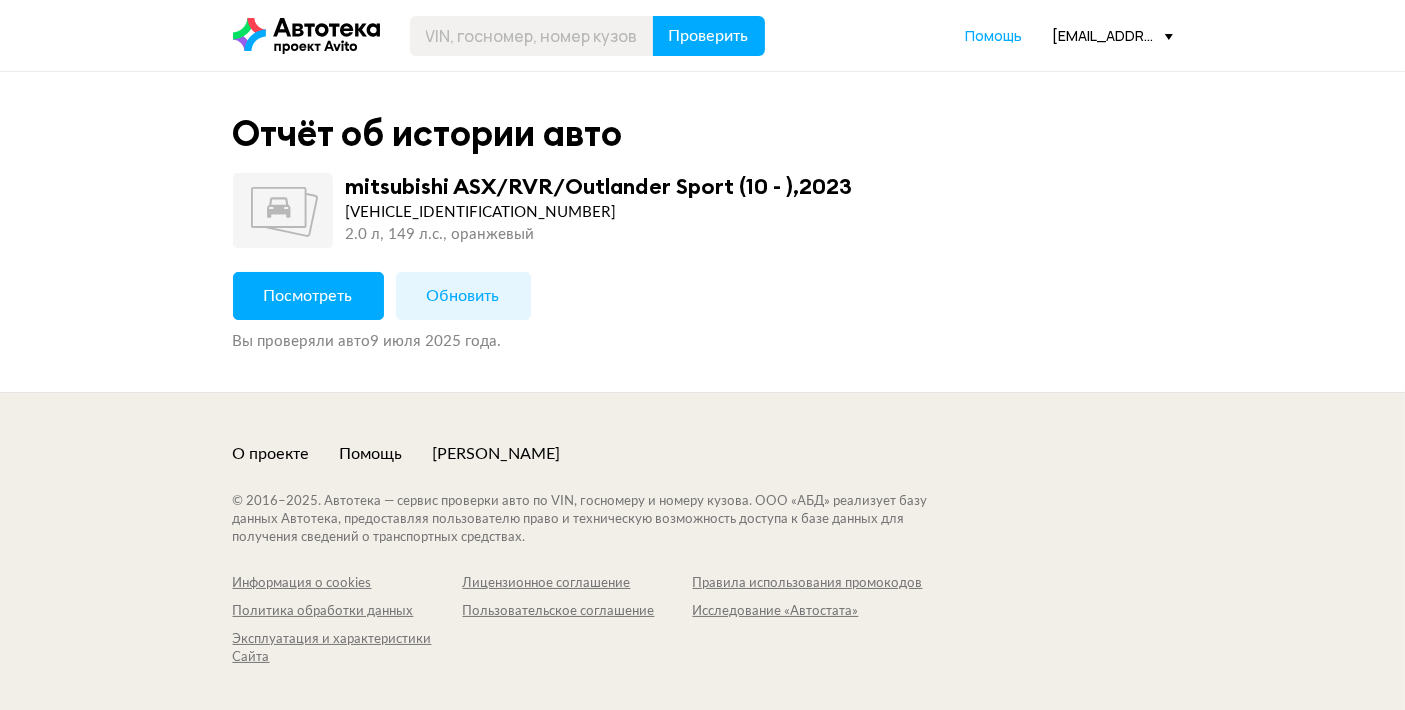 click on "Посмотреть" at bounding box center [308, 296] 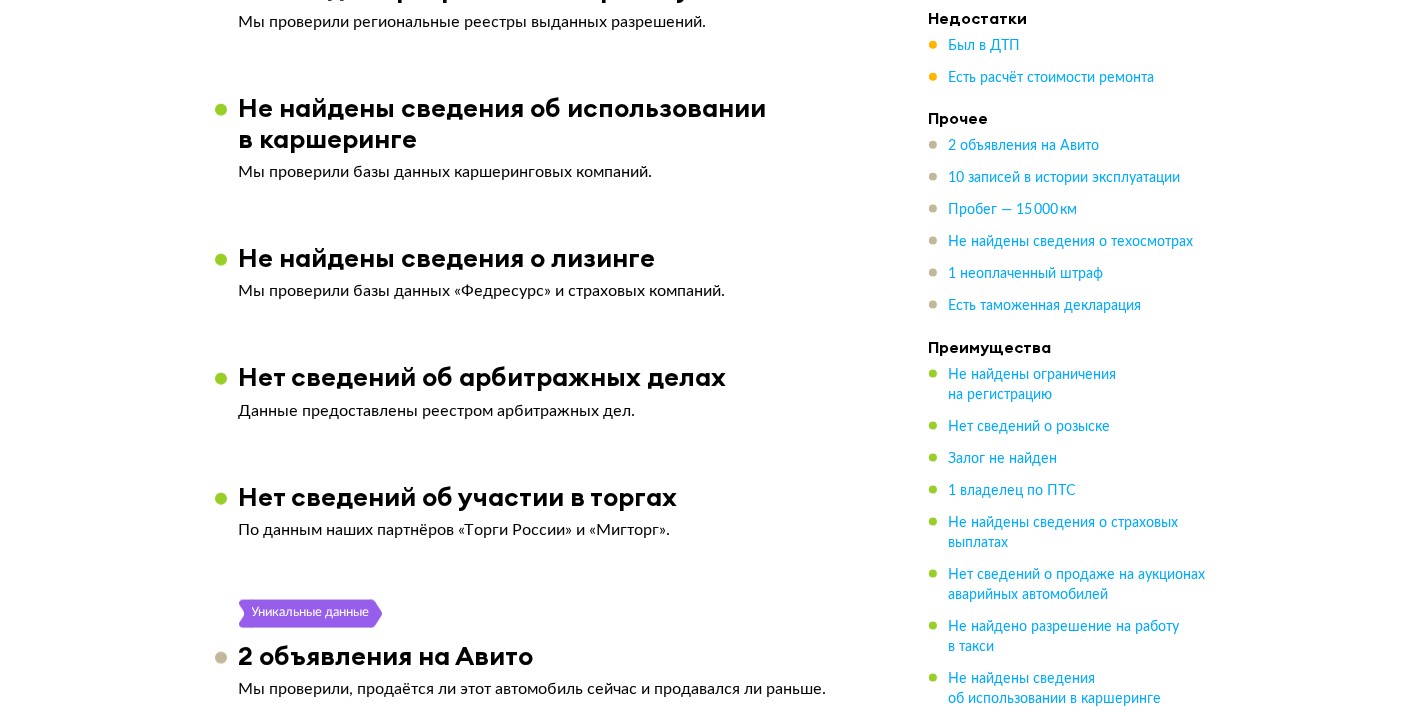 scroll, scrollTop: 1888, scrollLeft: 0, axis: vertical 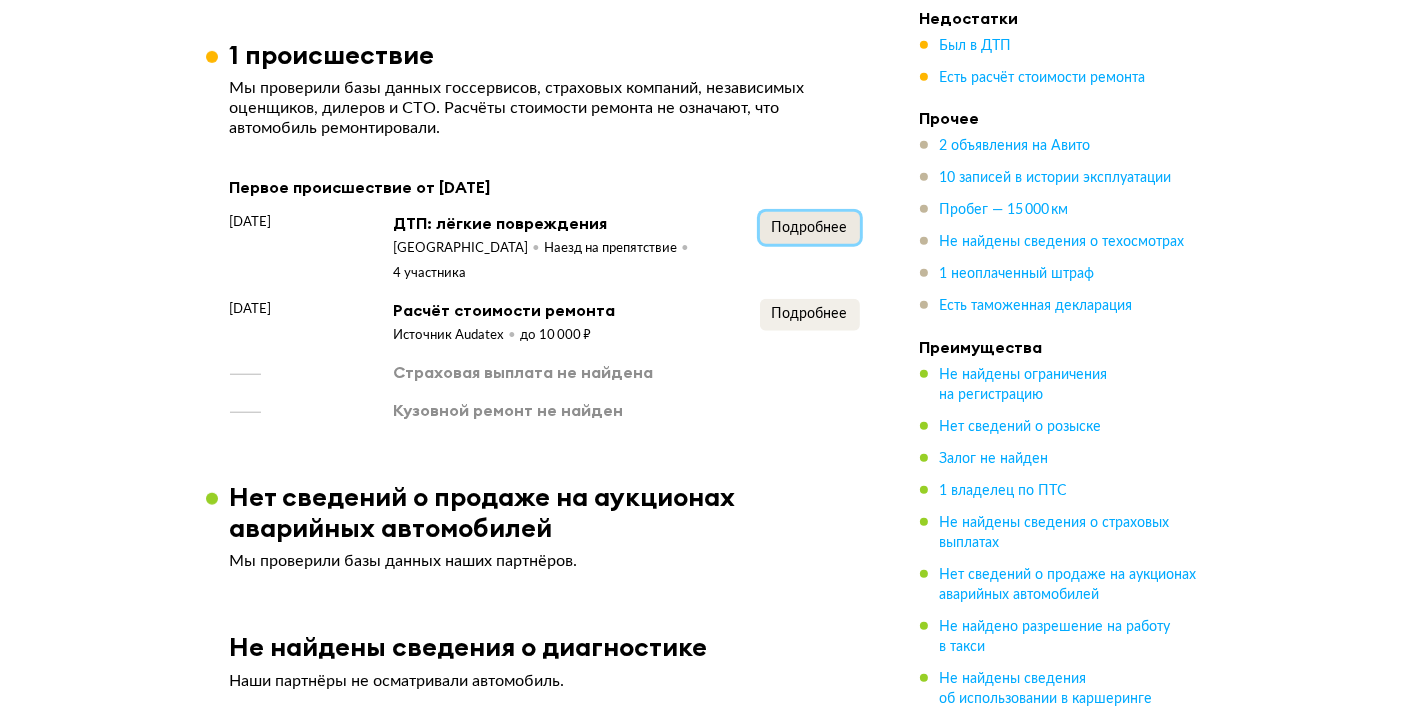 click on "Подробнее" at bounding box center (810, 228) 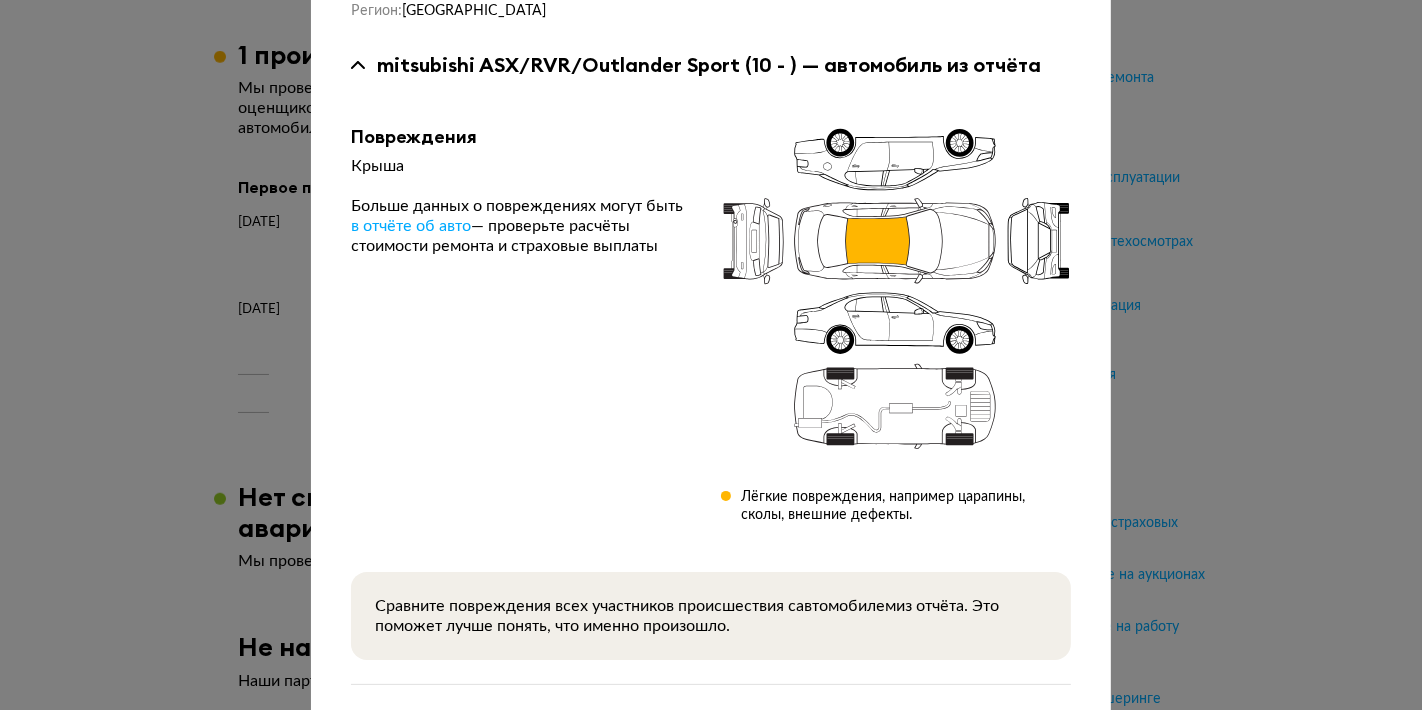 scroll, scrollTop: 377, scrollLeft: 0, axis: vertical 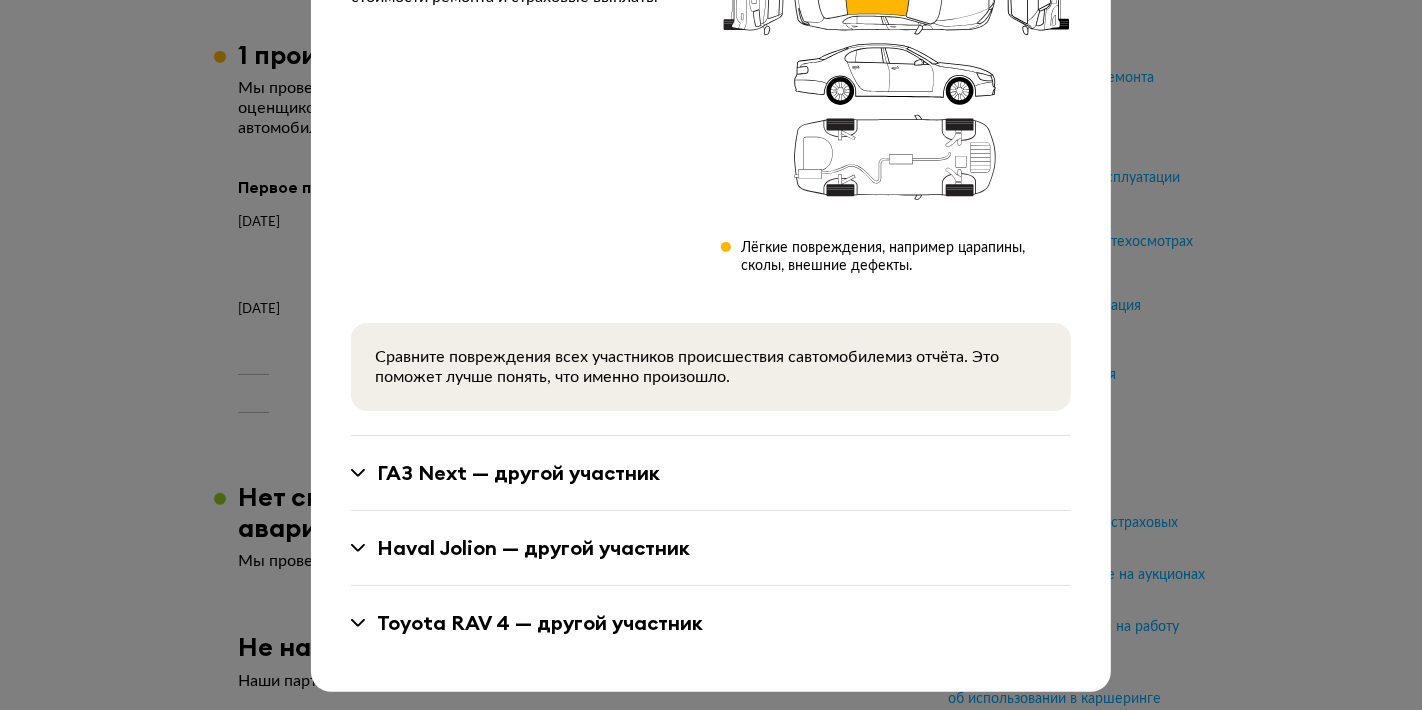 click on "ГАЗ   Next   —   другой участник" at bounding box center [518, 473] 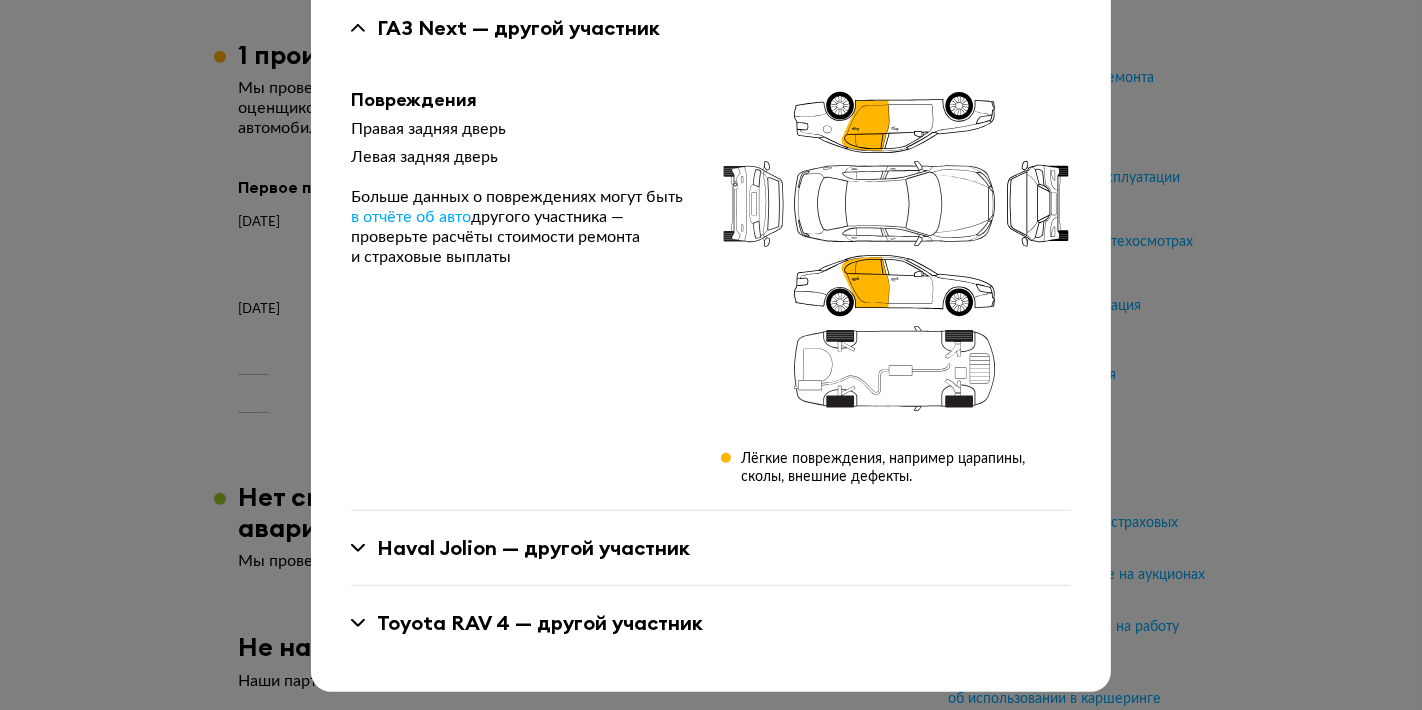 click on "[PERSON_NAME]   —   другой участник" at bounding box center (533, 548) 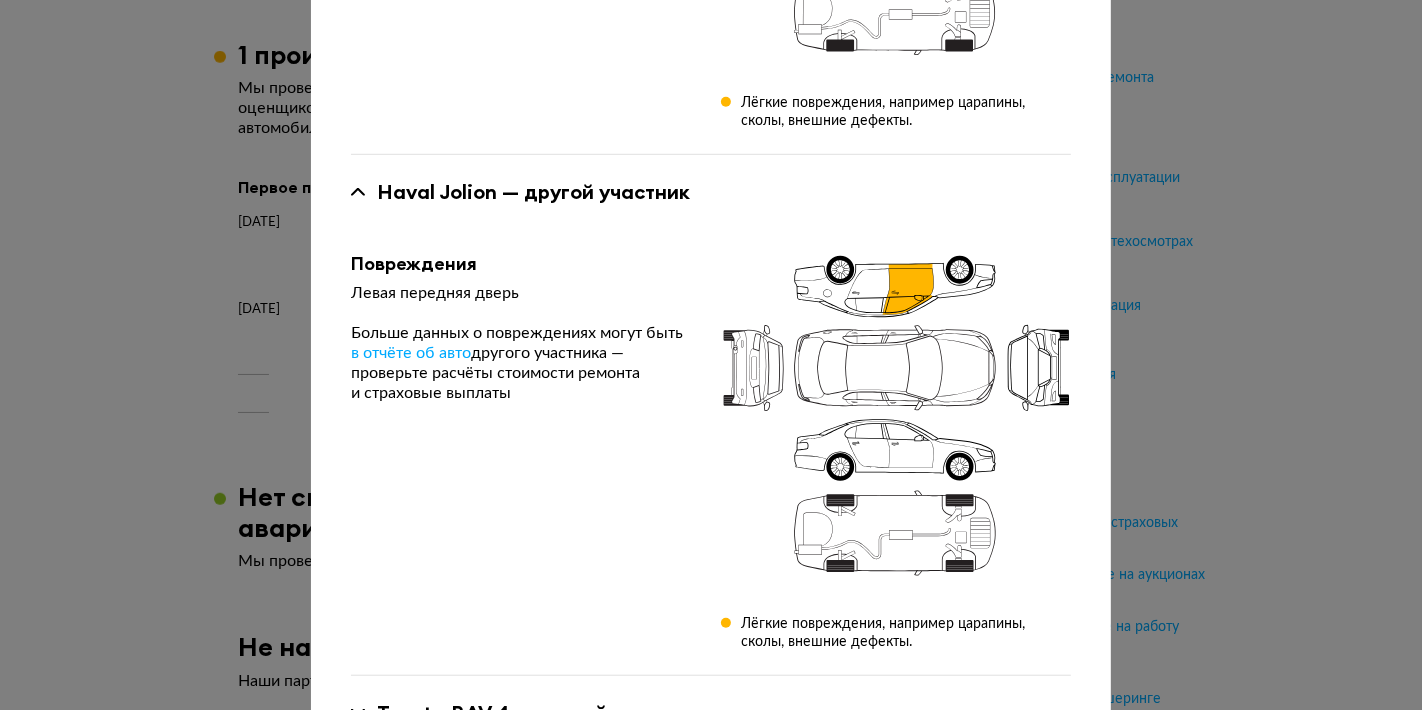 scroll, scrollTop: 1268, scrollLeft: 0, axis: vertical 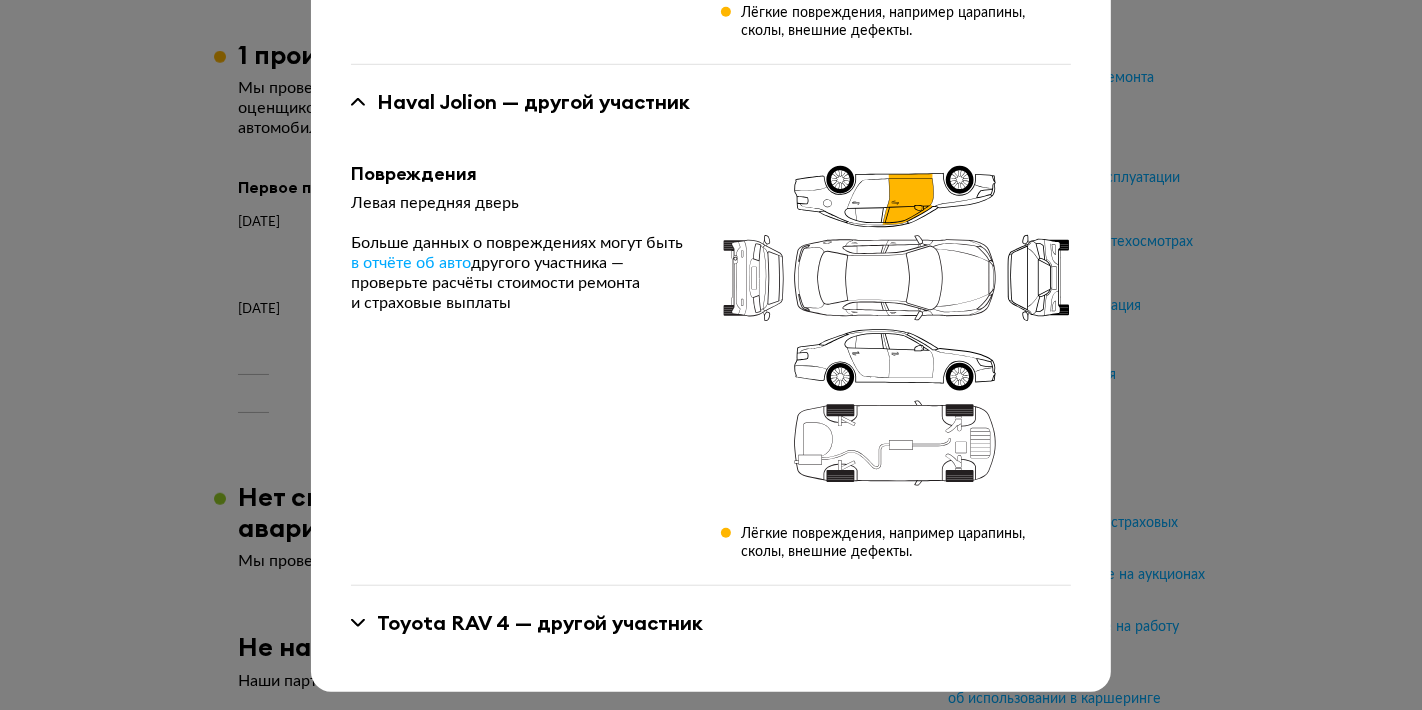 click on "Toyota   RAV 4   —   другой участник" at bounding box center (540, 623) 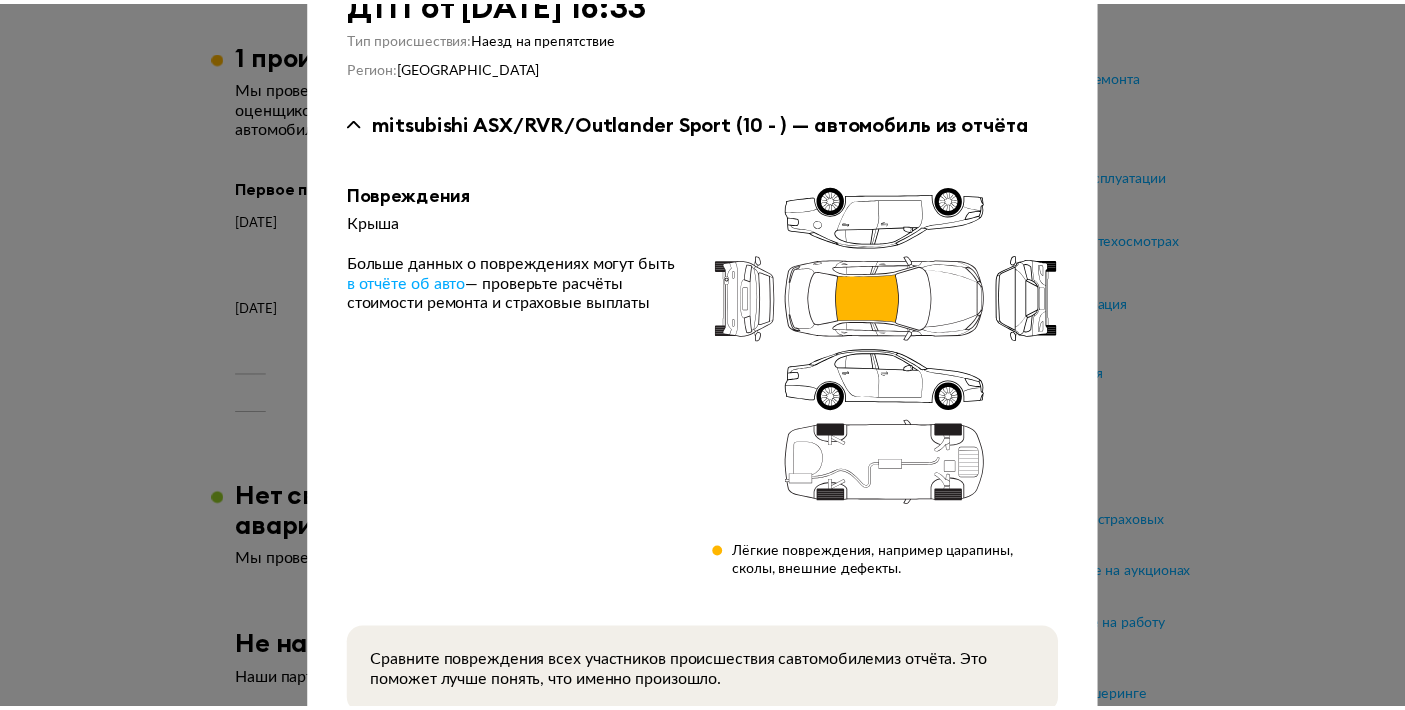 scroll, scrollTop: 0, scrollLeft: 0, axis: both 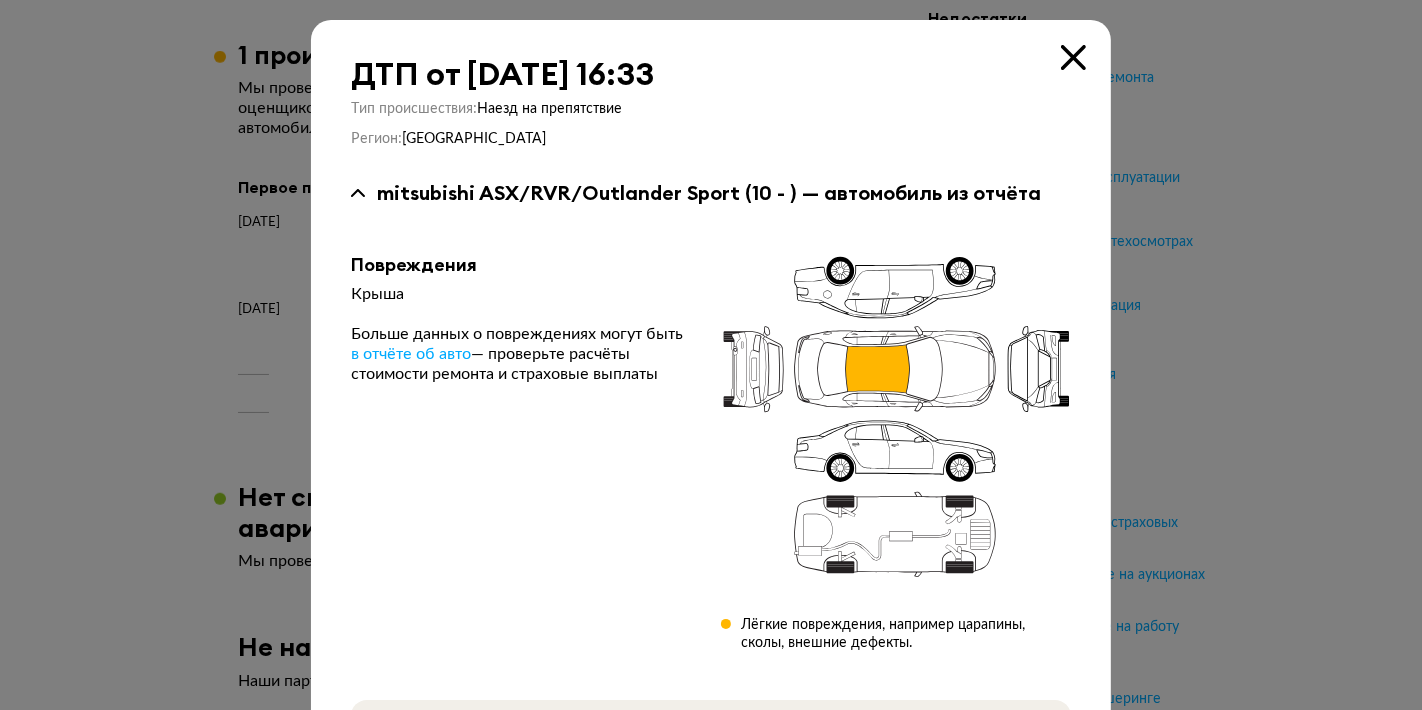 click at bounding box center (711, 355) 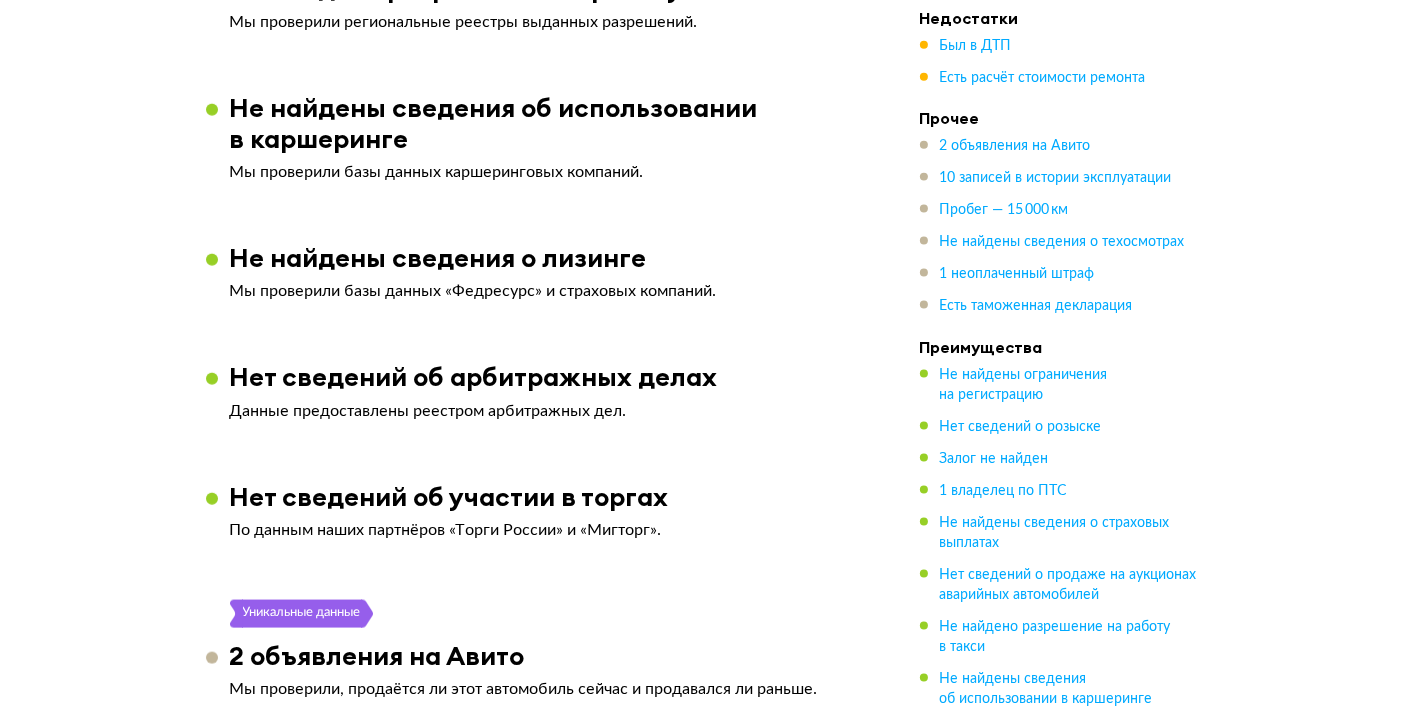 scroll, scrollTop: 1888, scrollLeft: 0, axis: vertical 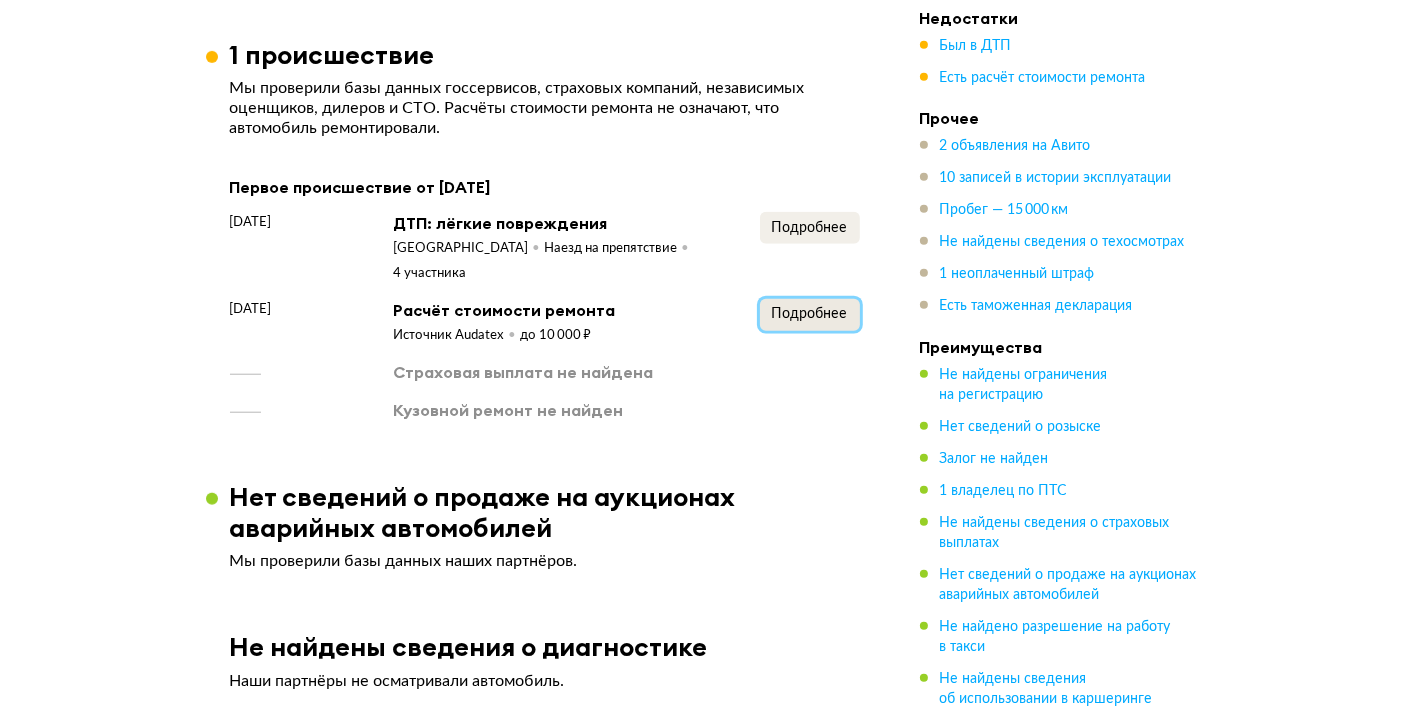 click on "Подробнее" at bounding box center (810, 314) 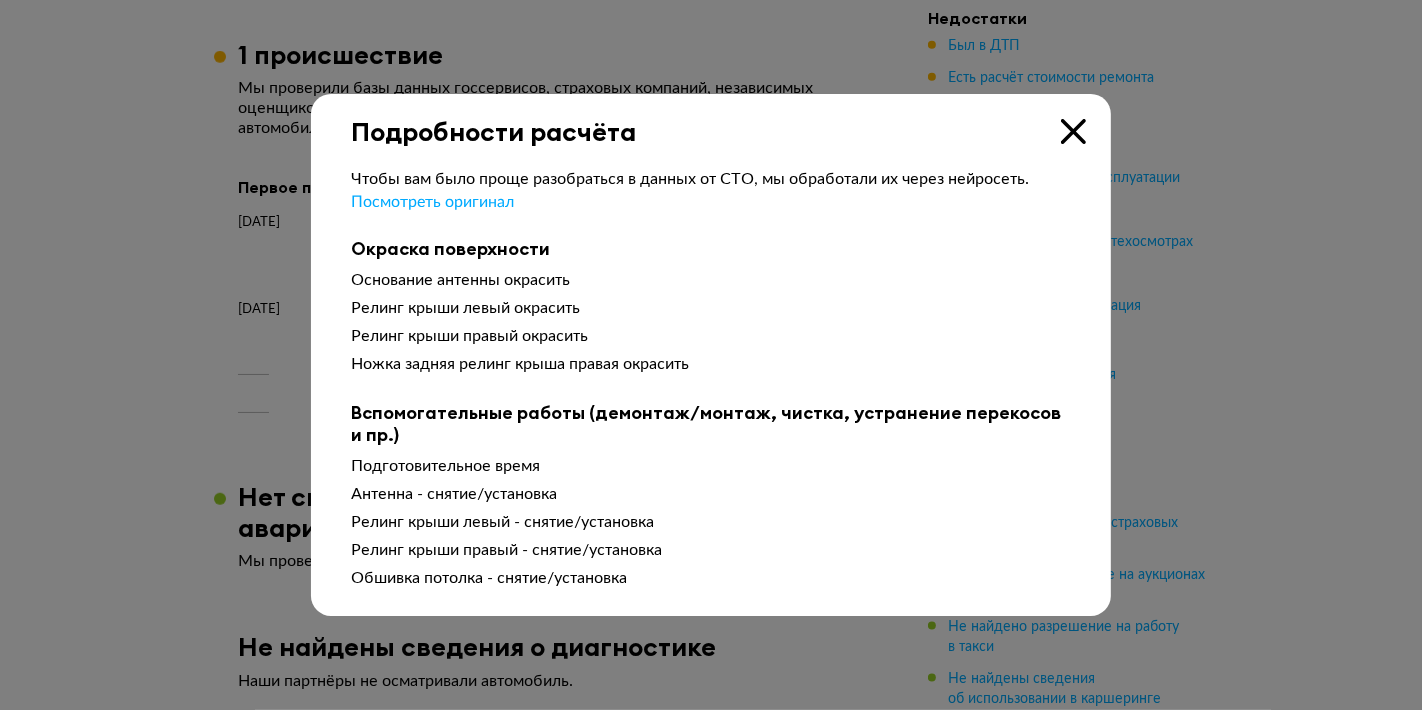 click at bounding box center [711, 355] 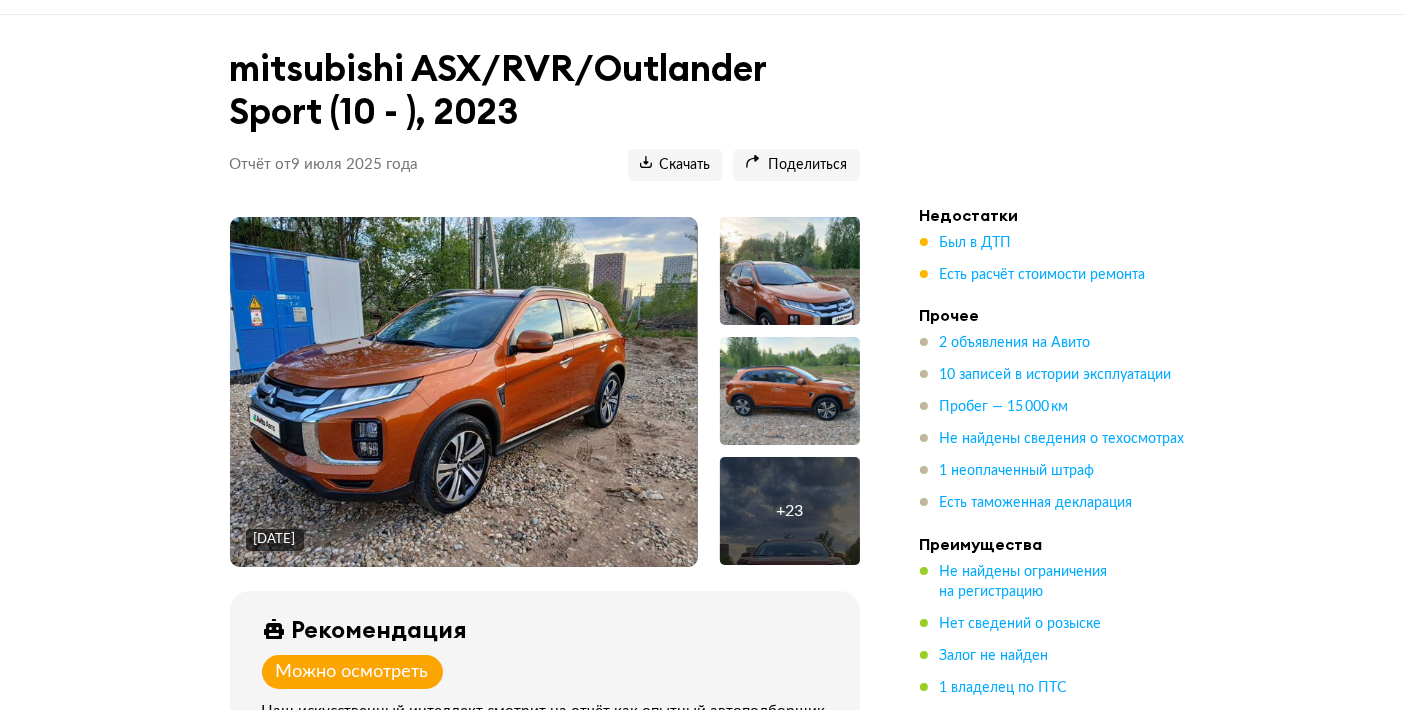 scroll, scrollTop: 0, scrollLeft: 0, axis: both 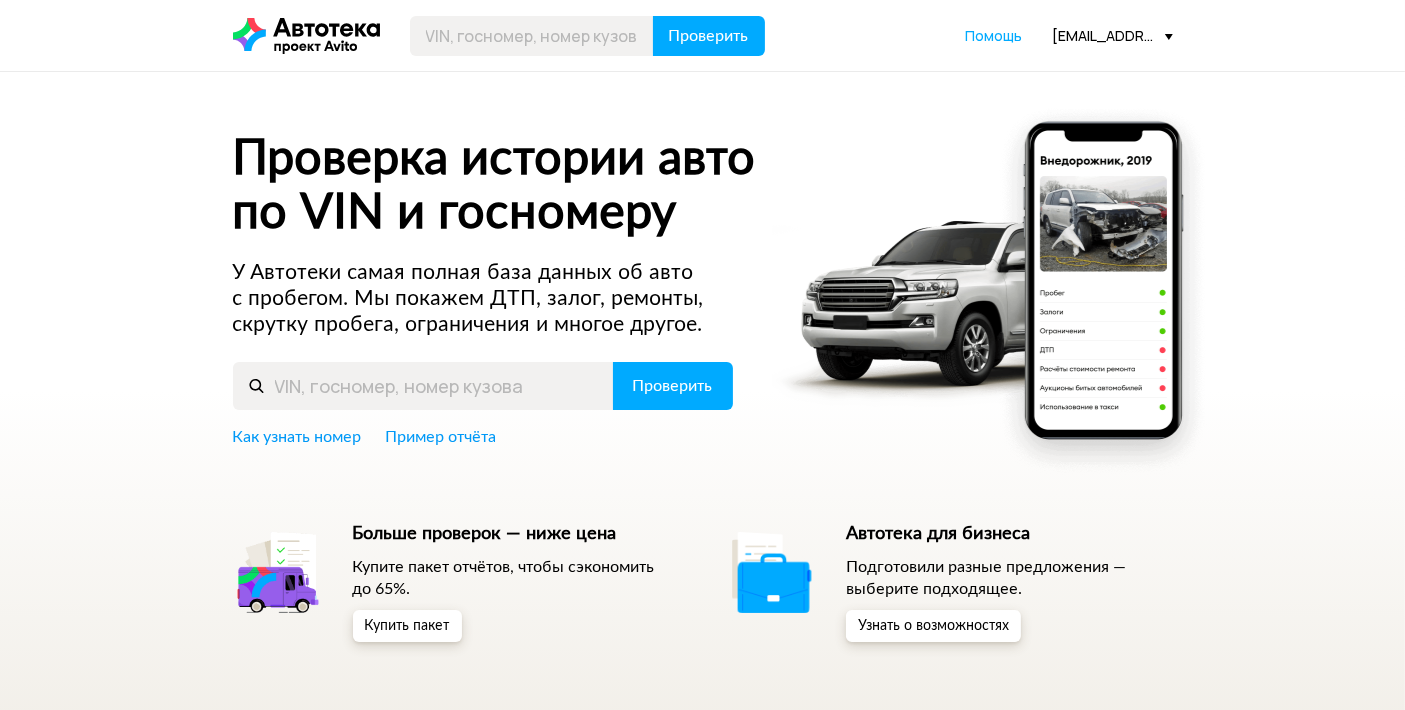click on "[EMAIL_ADDRESS][DOMAIN_NAME]" at bounding box center [1113, 35] 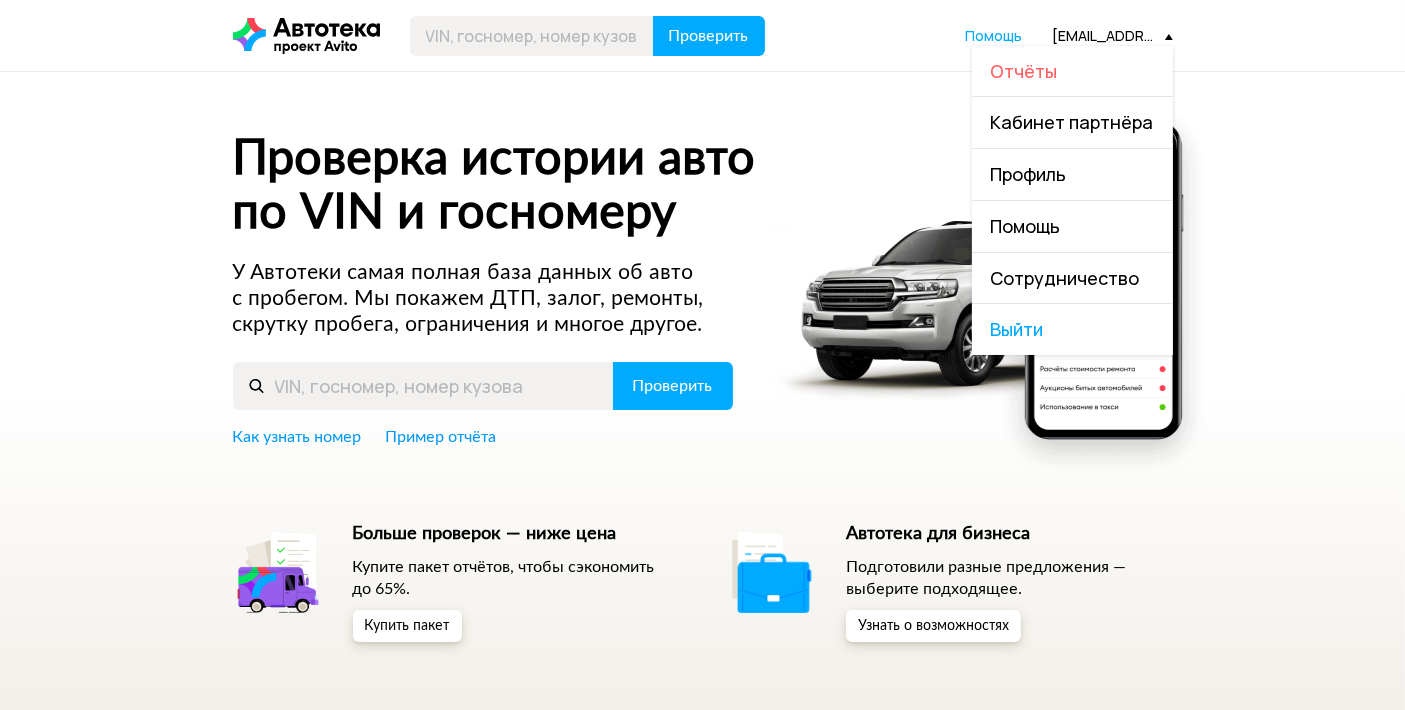 click on "Отчёты" at bounding box center (1024, 71) 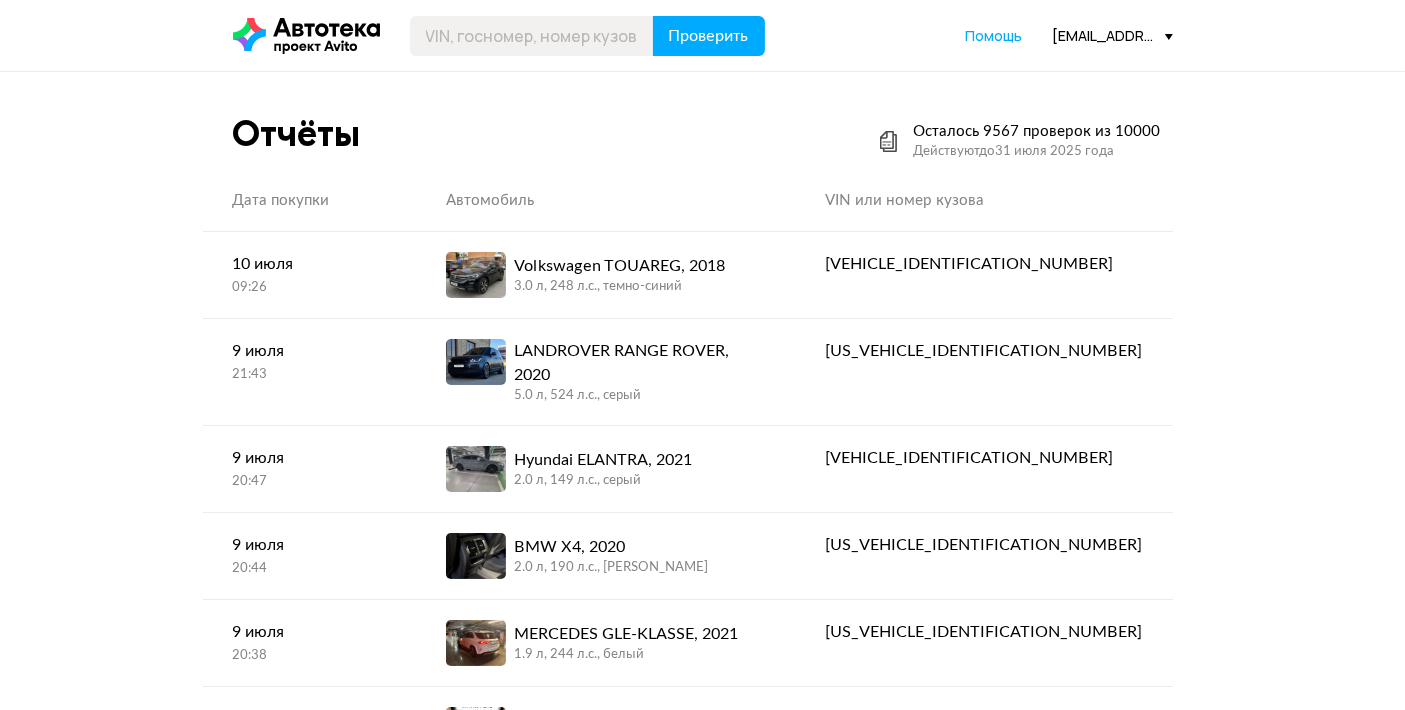 scroll, scrollTop: 3290, scrollLeft: 0, axis: vertical 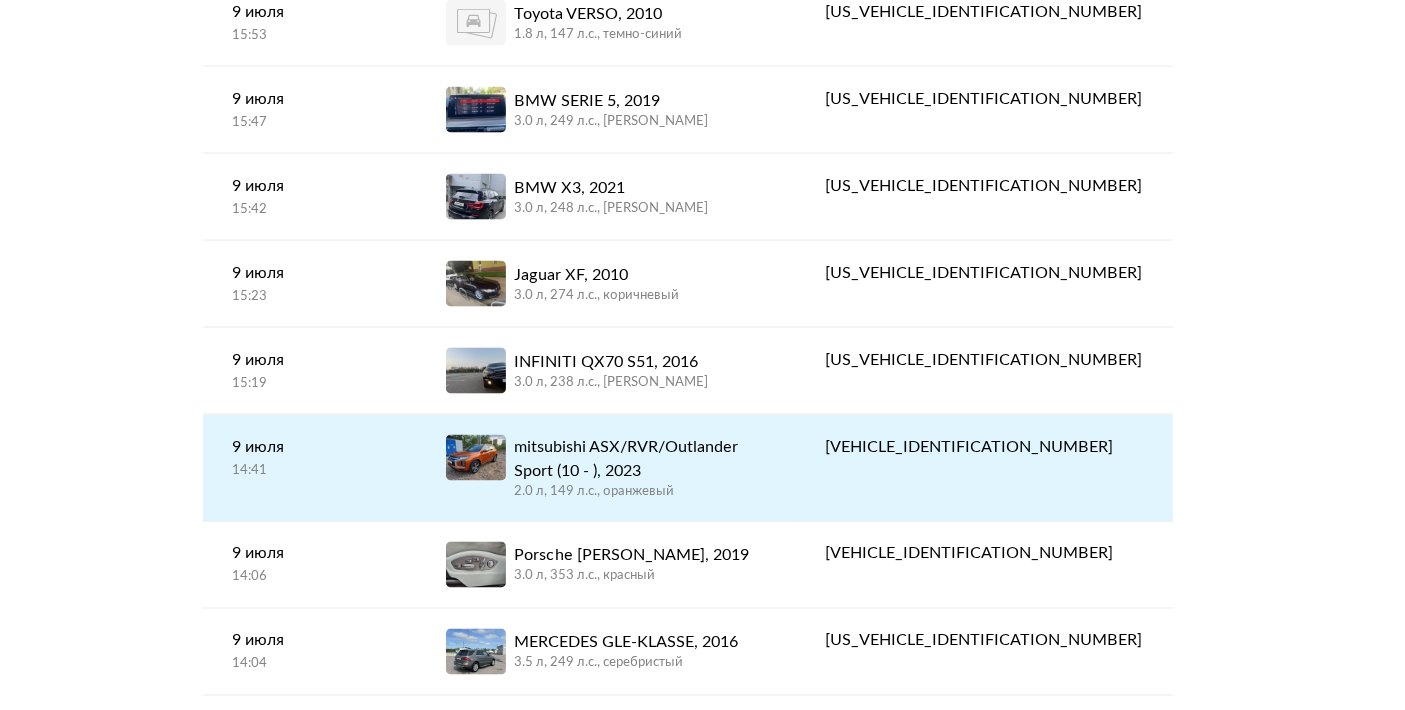 click on "mitsubishi ASX/RVR/Outlander Sport (10 - ), 2023" at bounding box center (639, 459) 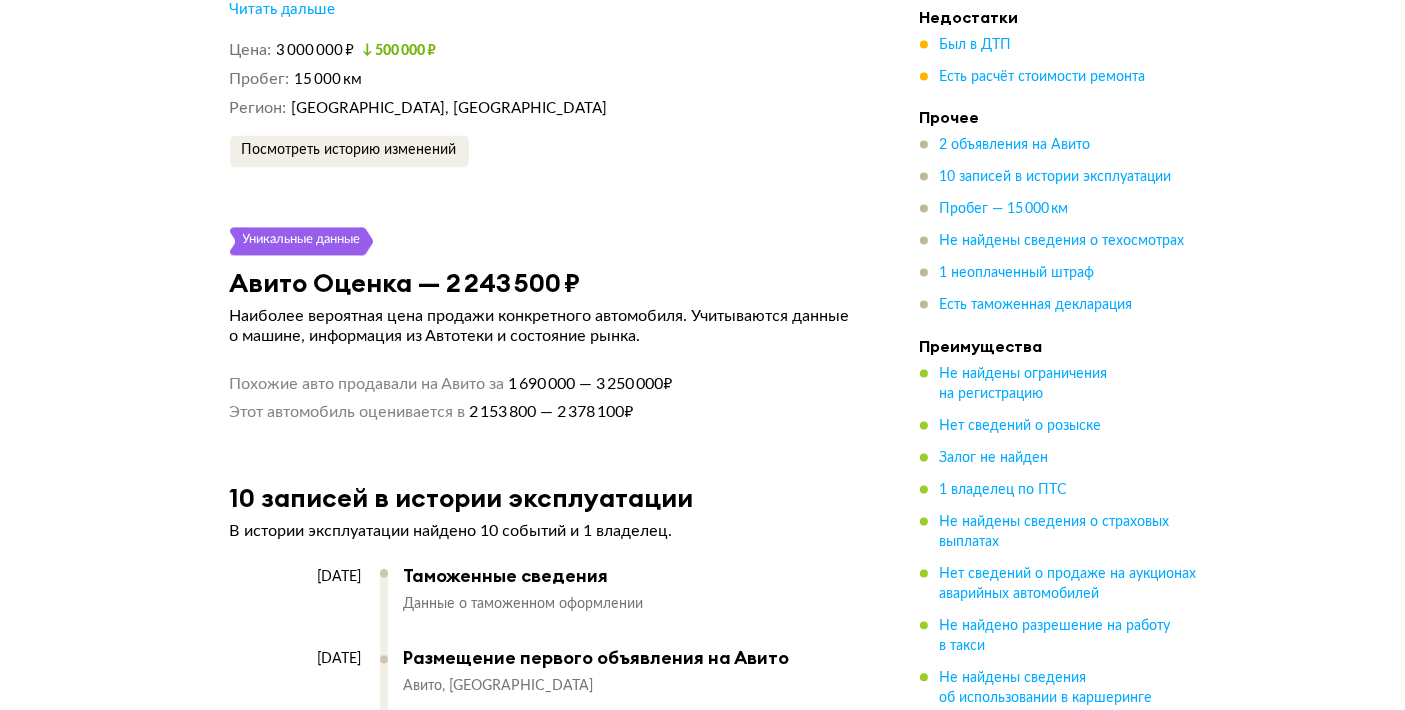 scroll, scrollTop: 4111, scrollLeft: 0, axis: vertical 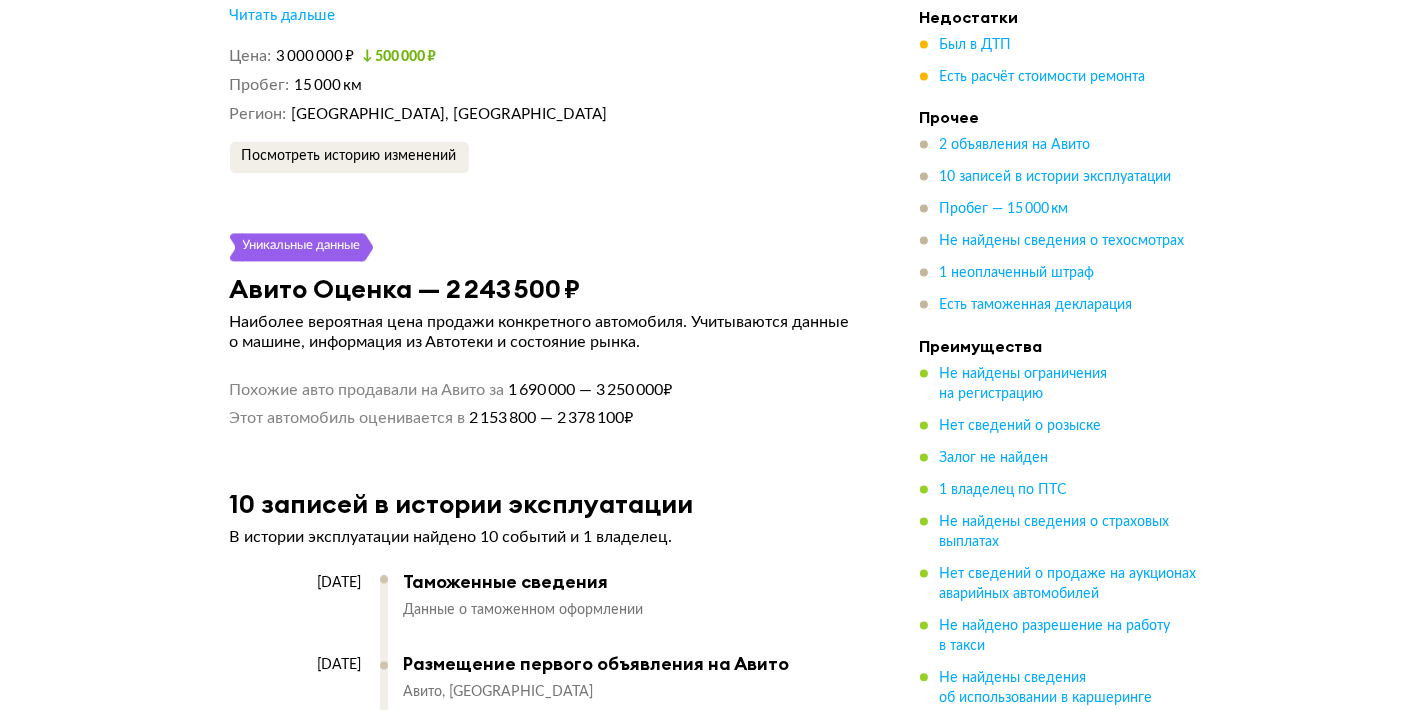 click on "1 690 000 — 3 250 000  ₽" at bounding box center (589, 390) 